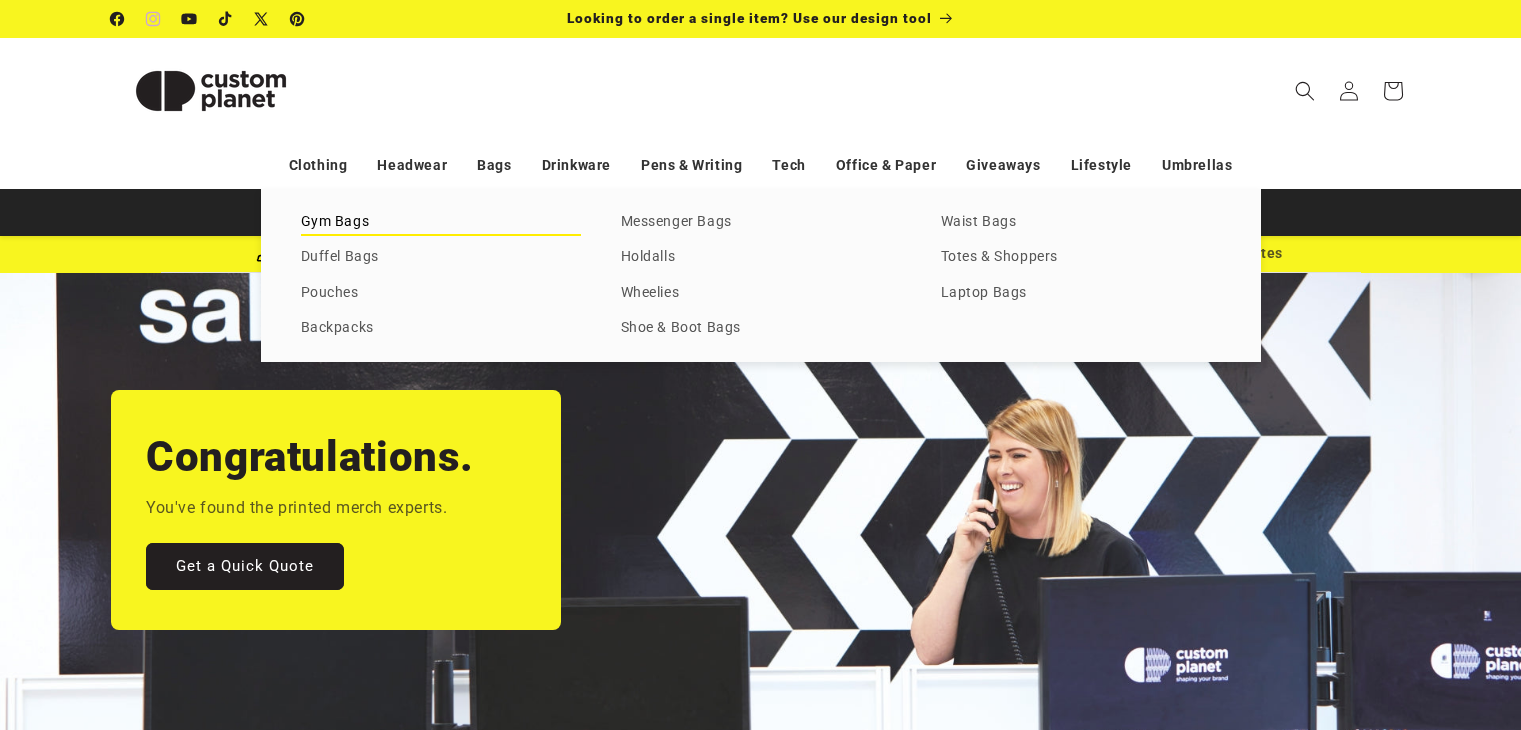 scroll, scrollTop: 0, scrollLeft: 0, axis: both 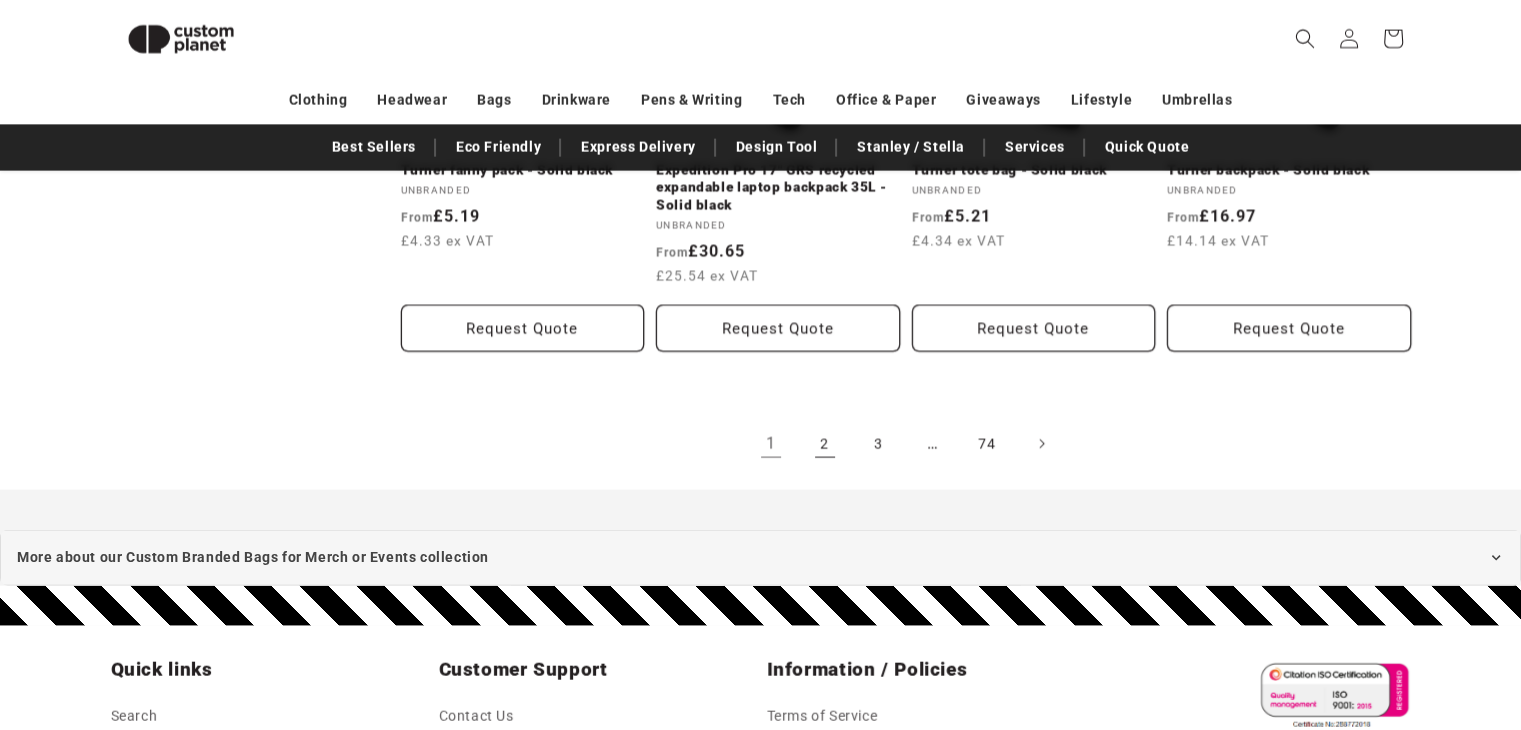click on "2" at bounding box center [825, 444] 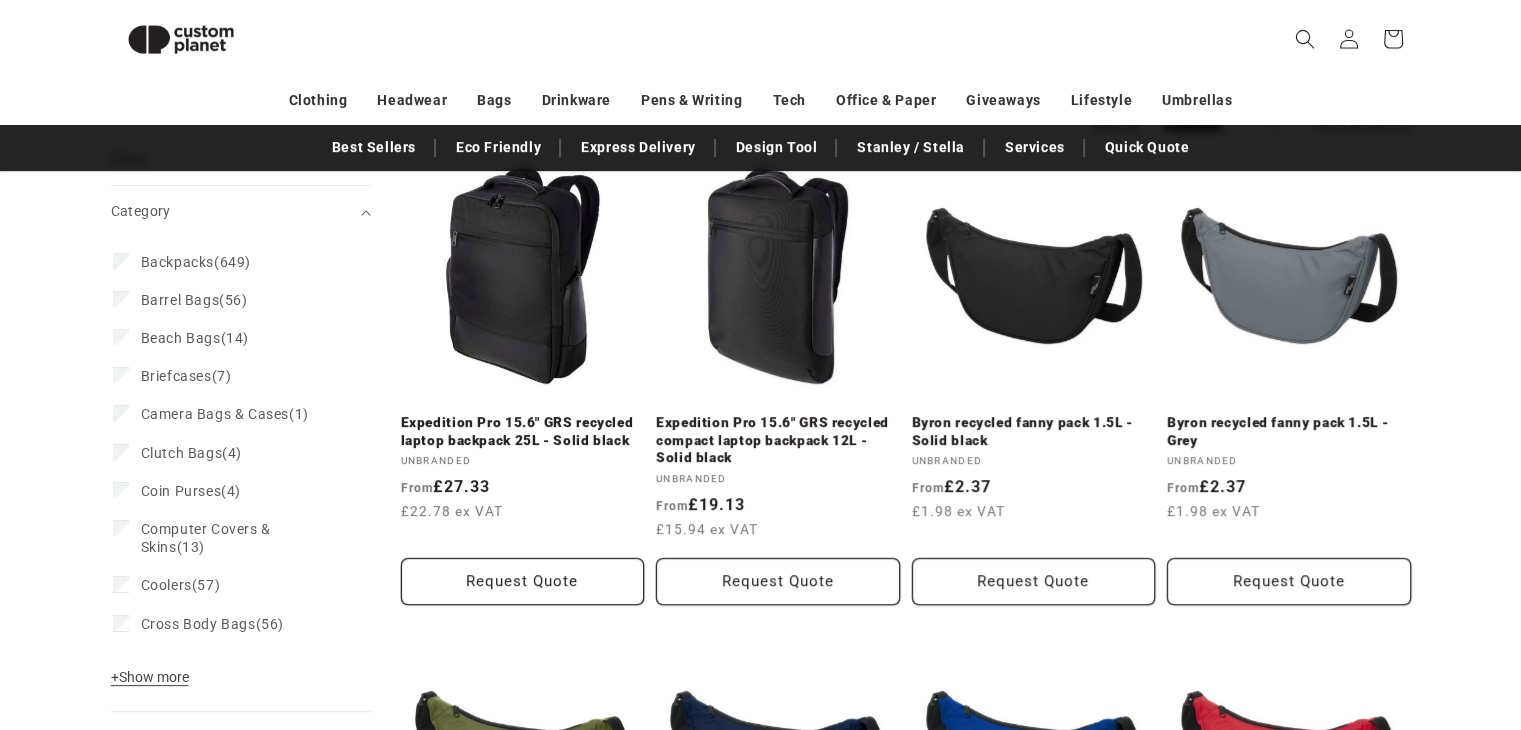 scroll, scrollTop: 380, scrollLeft: 0, axis: vertical 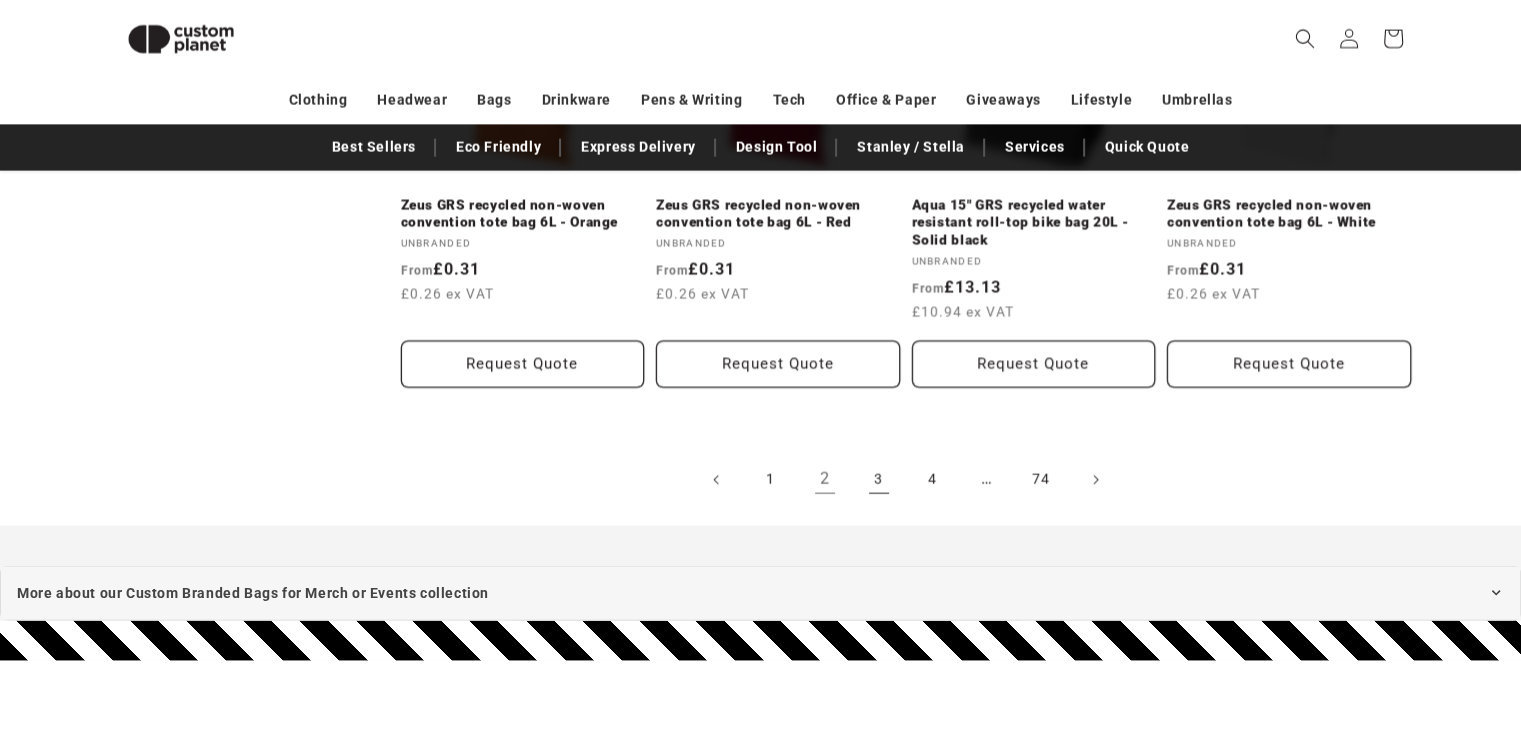 click on "3" at bounding box center [879, 480] 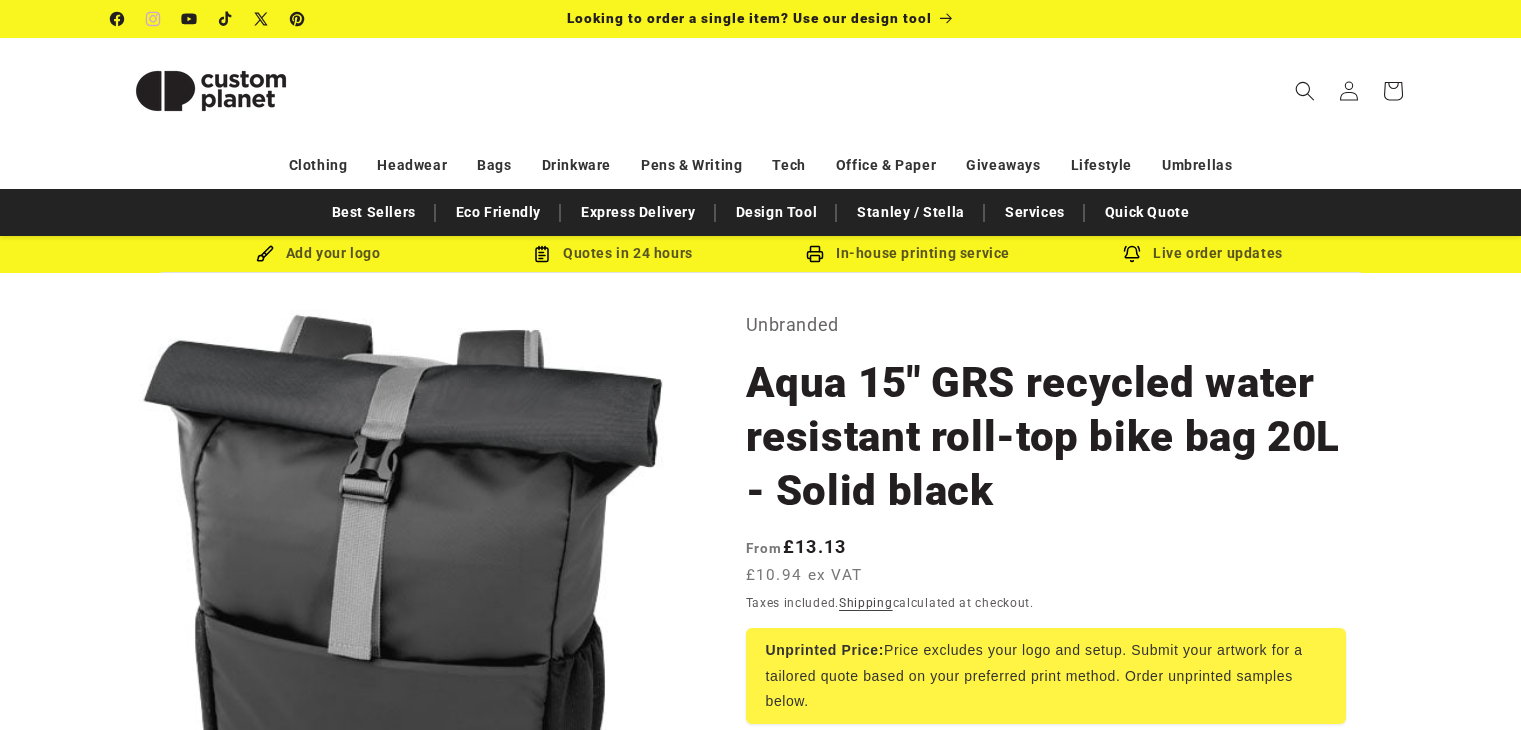 scroll, scrollTop: 200, scrollLeft: 0, axis: vertical 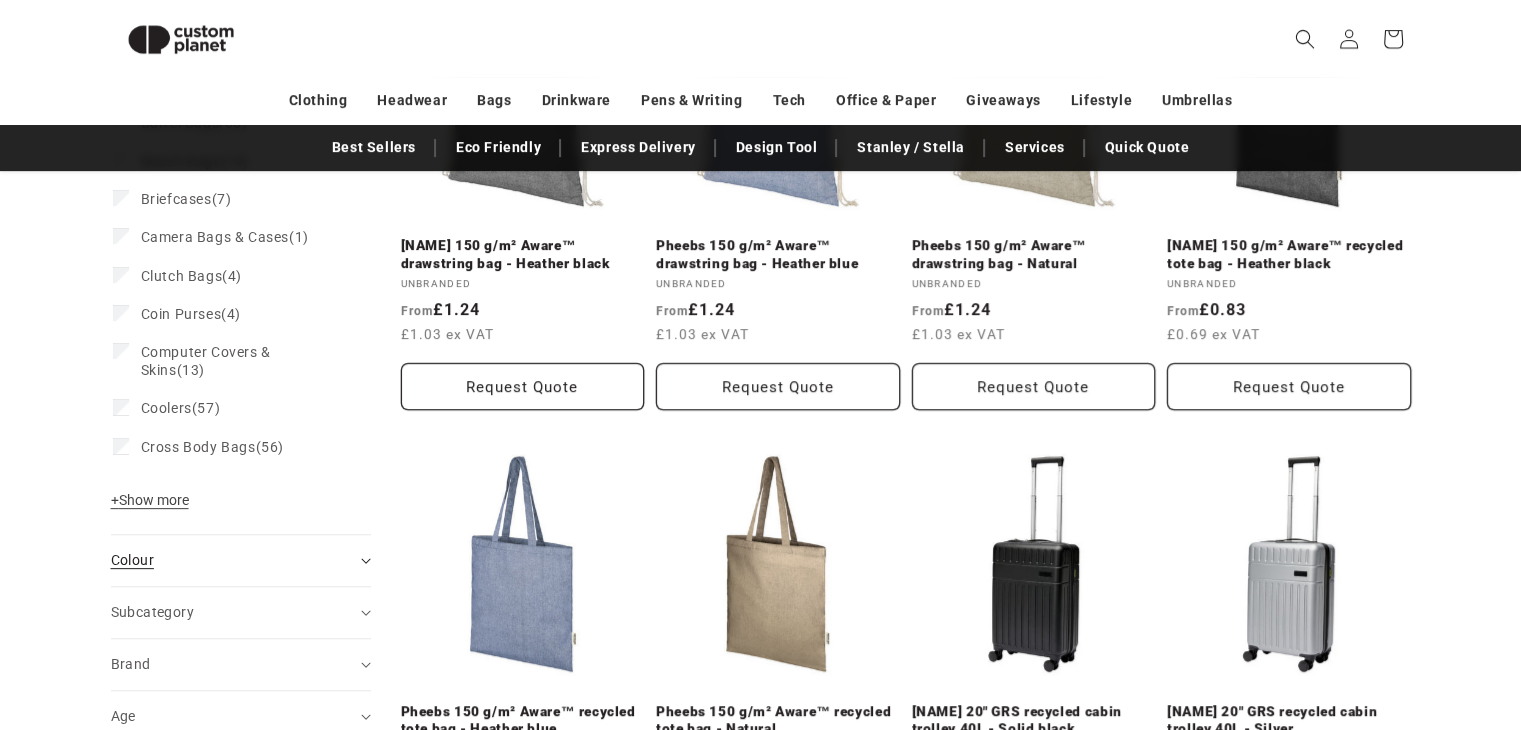 click on "Colour
(0)" at bounding box center [241, 560] 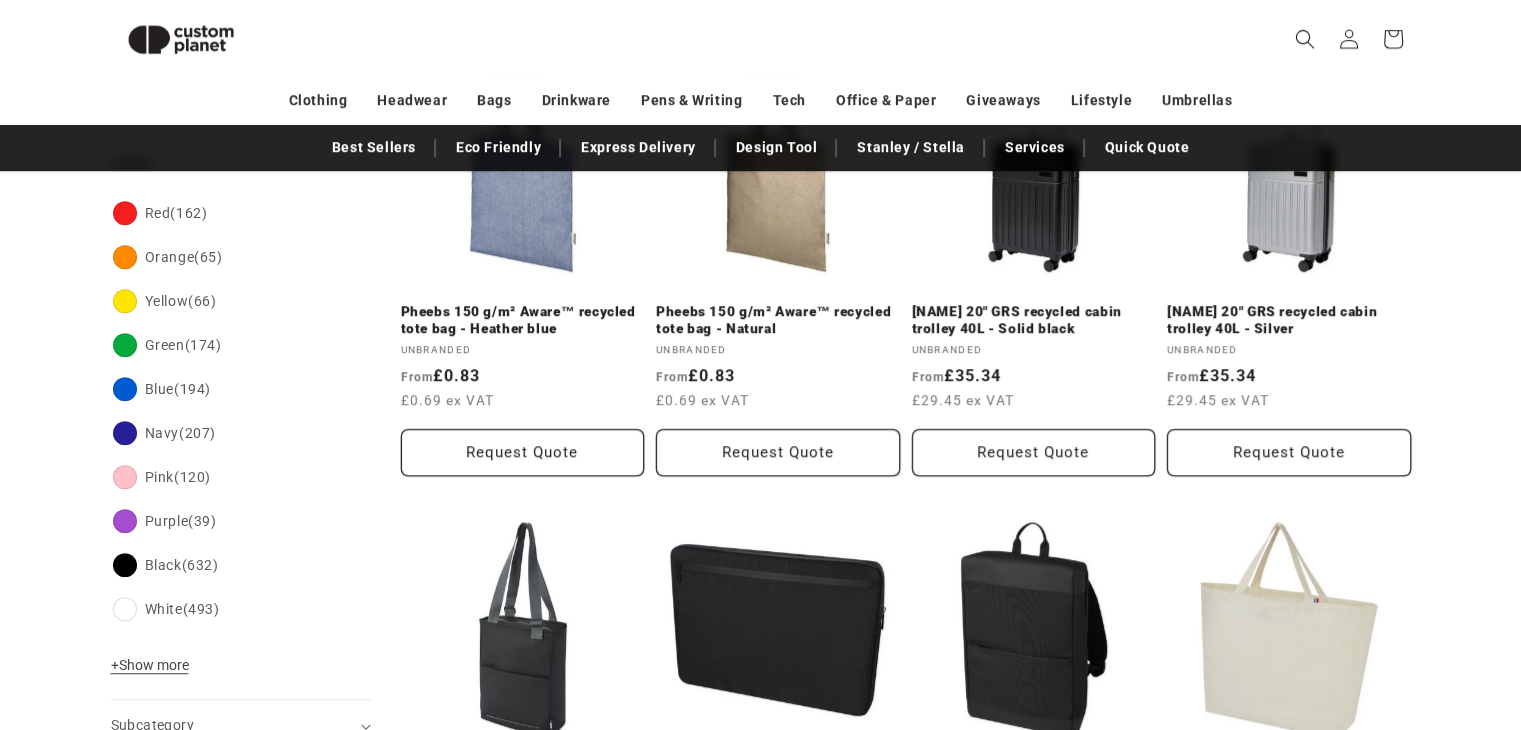 scroll, scrollTop: 972, scrollLeft: 0, axis: vertical 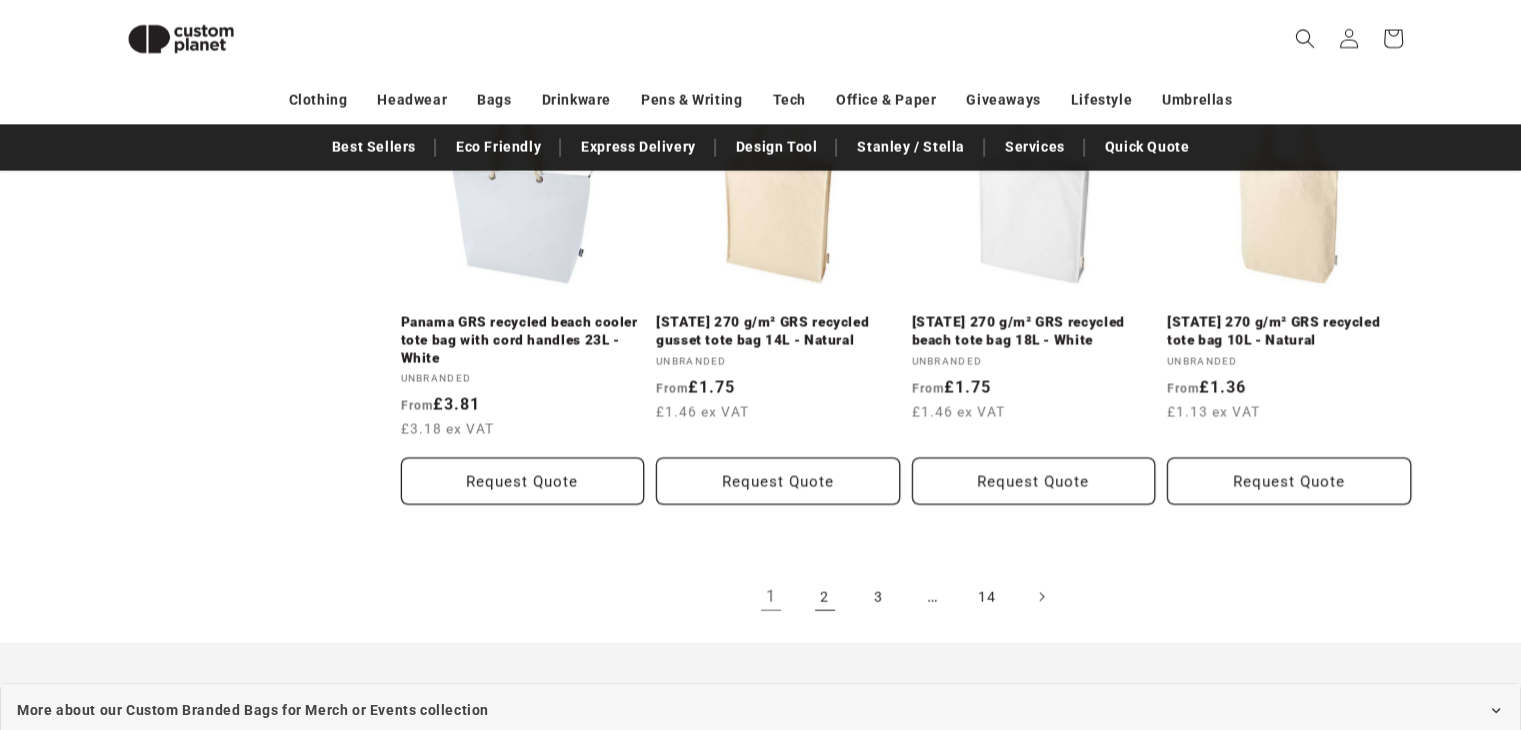 click on "2" at bounding box center [825, 597] 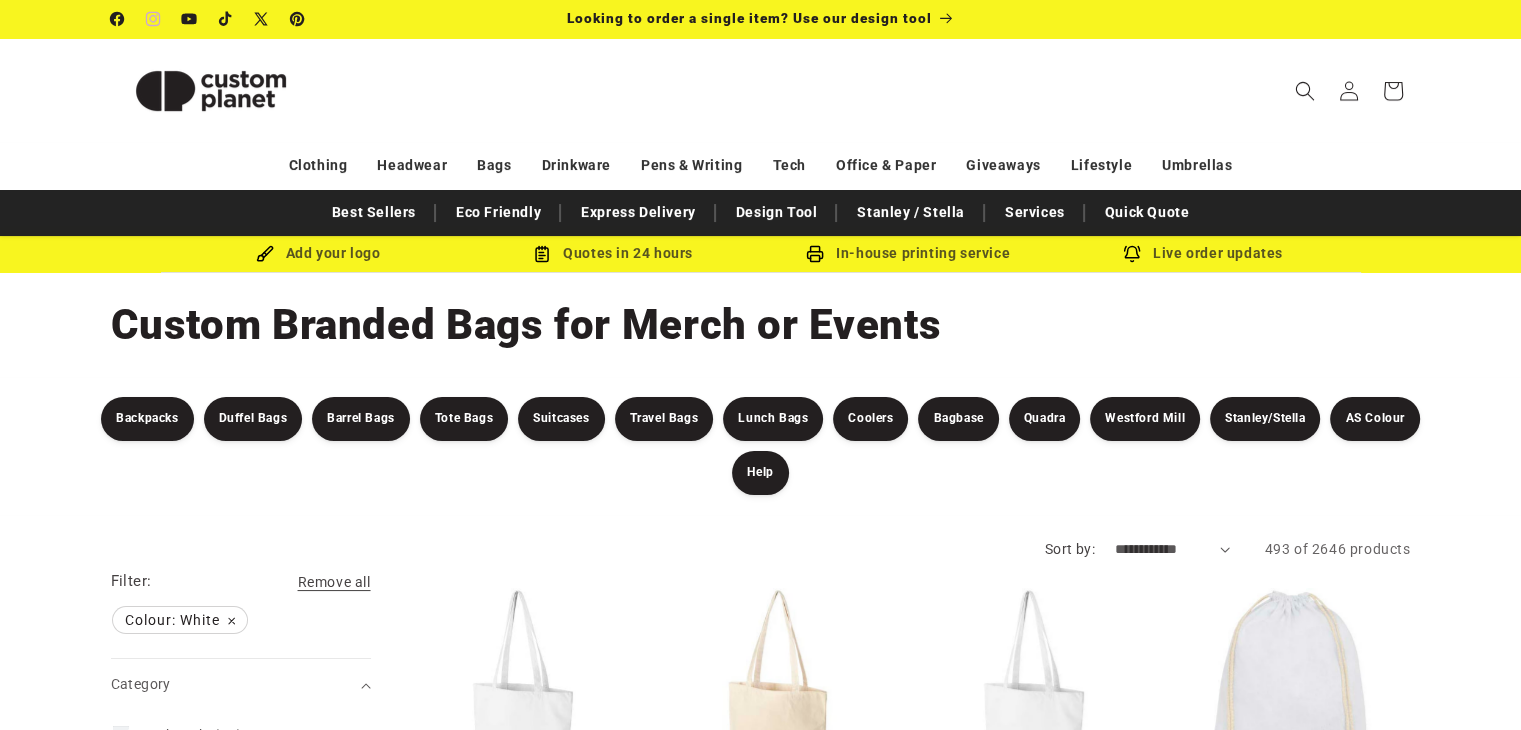 scroll, scrollTop: 288, scrollLeft: 0, axis: vertical 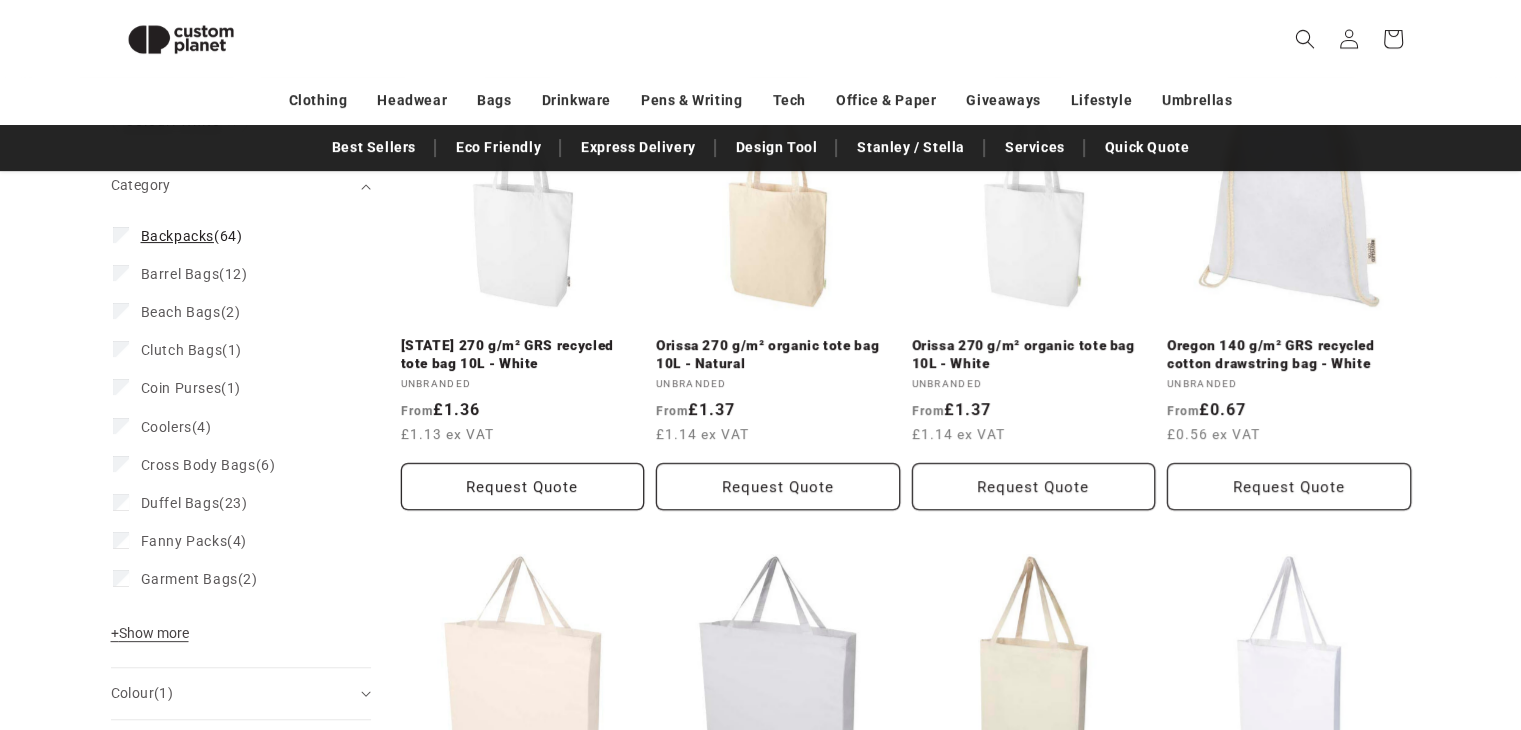 click on "Backpacks  (64)" at bounding box center (192, 236) 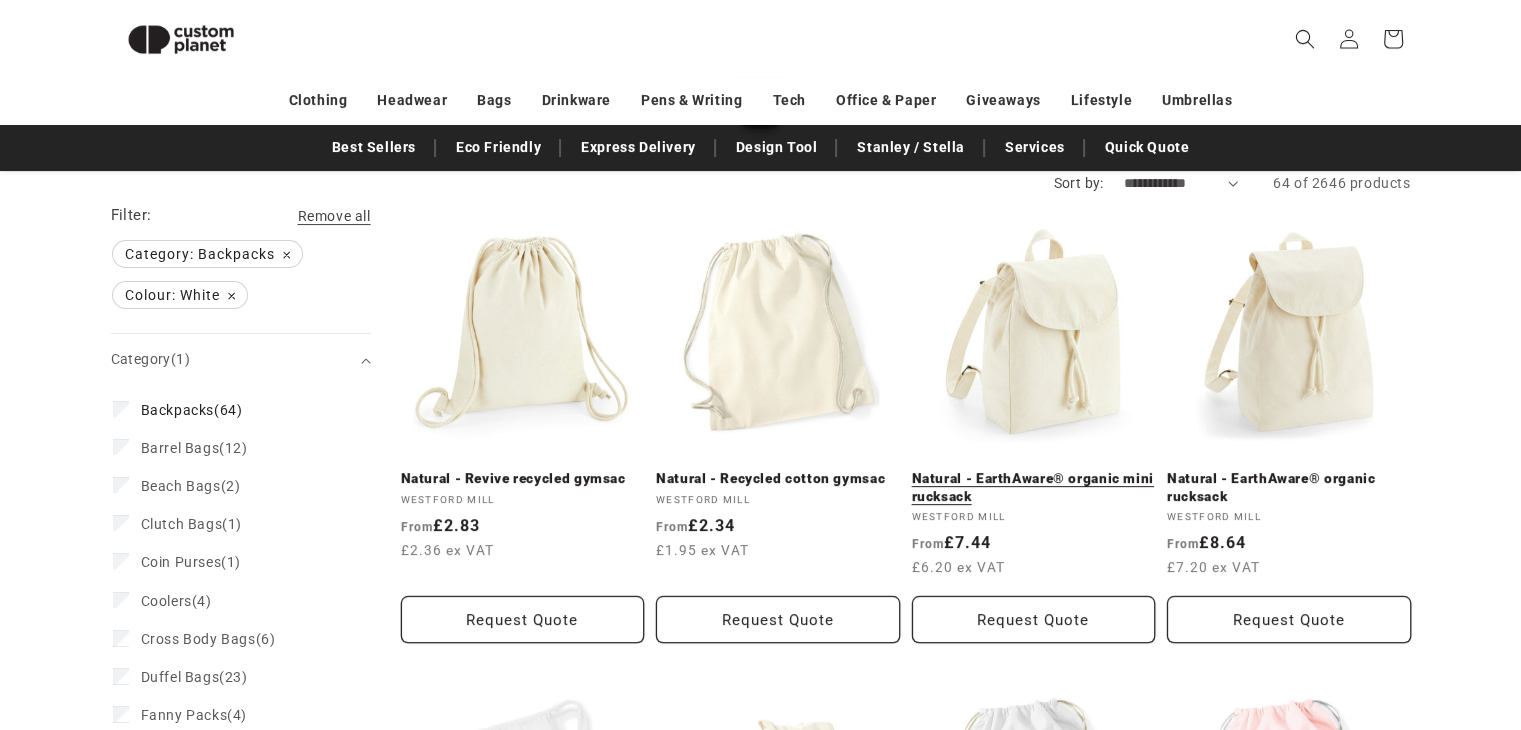 scroll, scrollTop: 373, scrollLeft: 0, axis: vertical 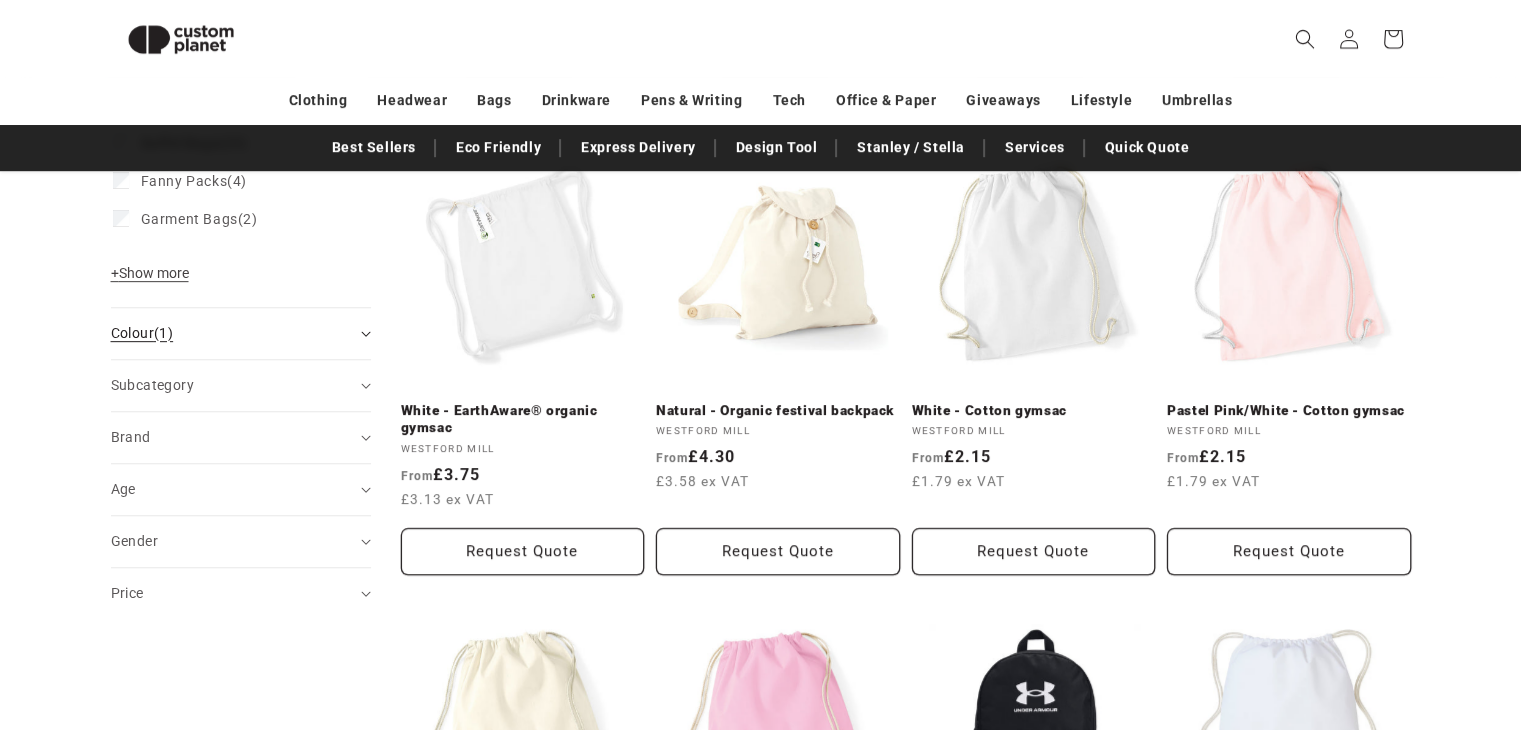 click on "Colour
(1)" at bounding box center (241, 333) 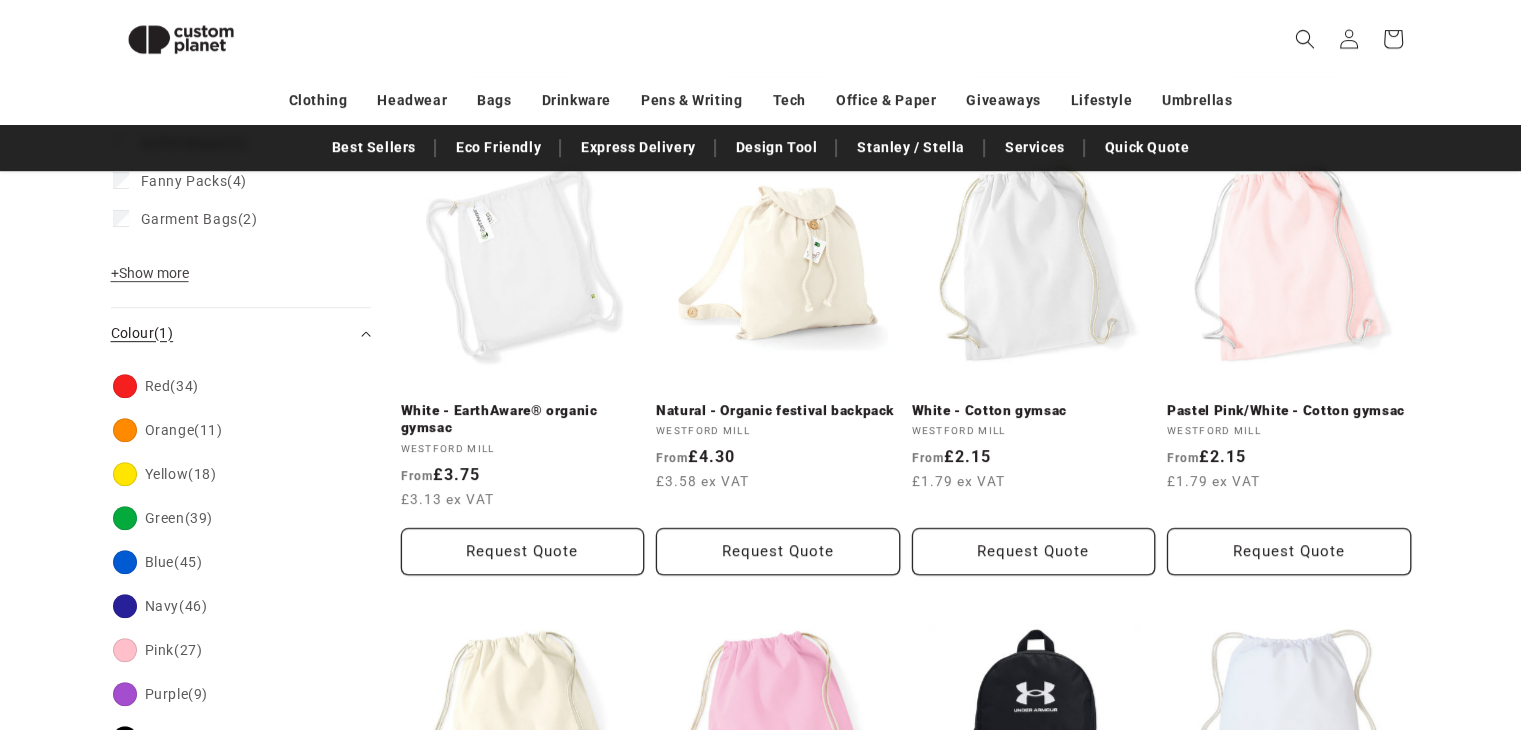 scroll, scrollTop: 1073, scrollLeft: 0, axis: vertical 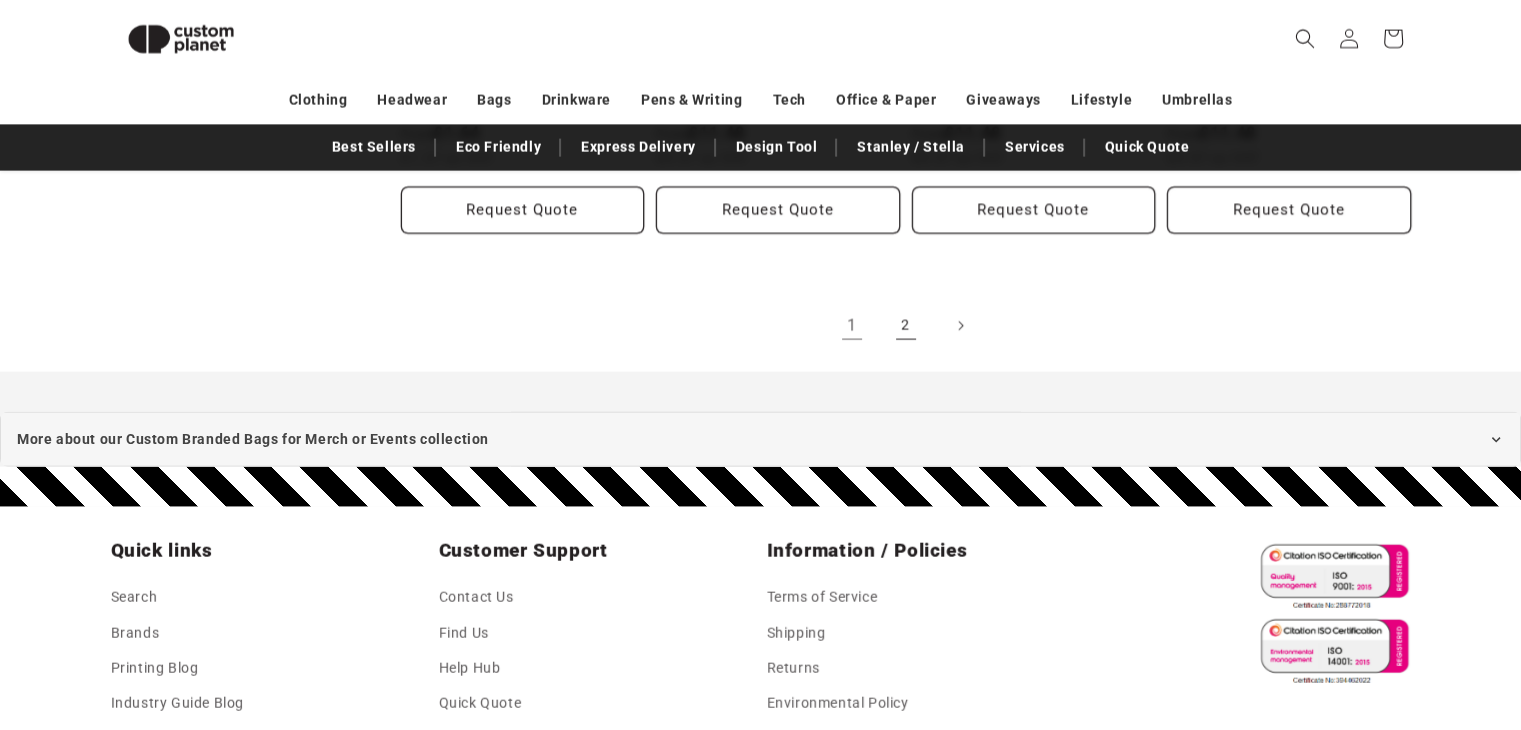 click on "2" at bounding box center (906, 326) 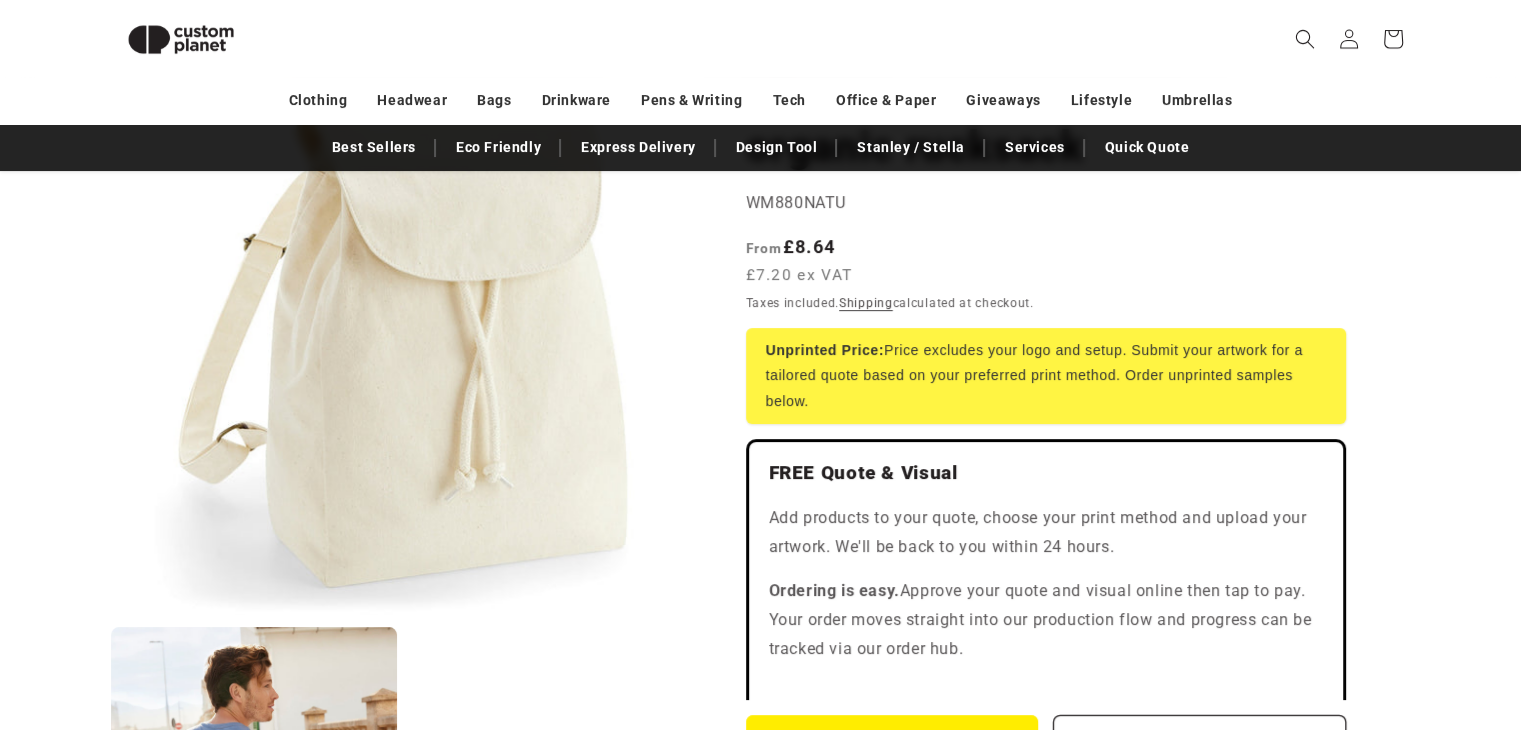 scroll, scrollTop: 272, scrollLeft: 0, axis: vertical 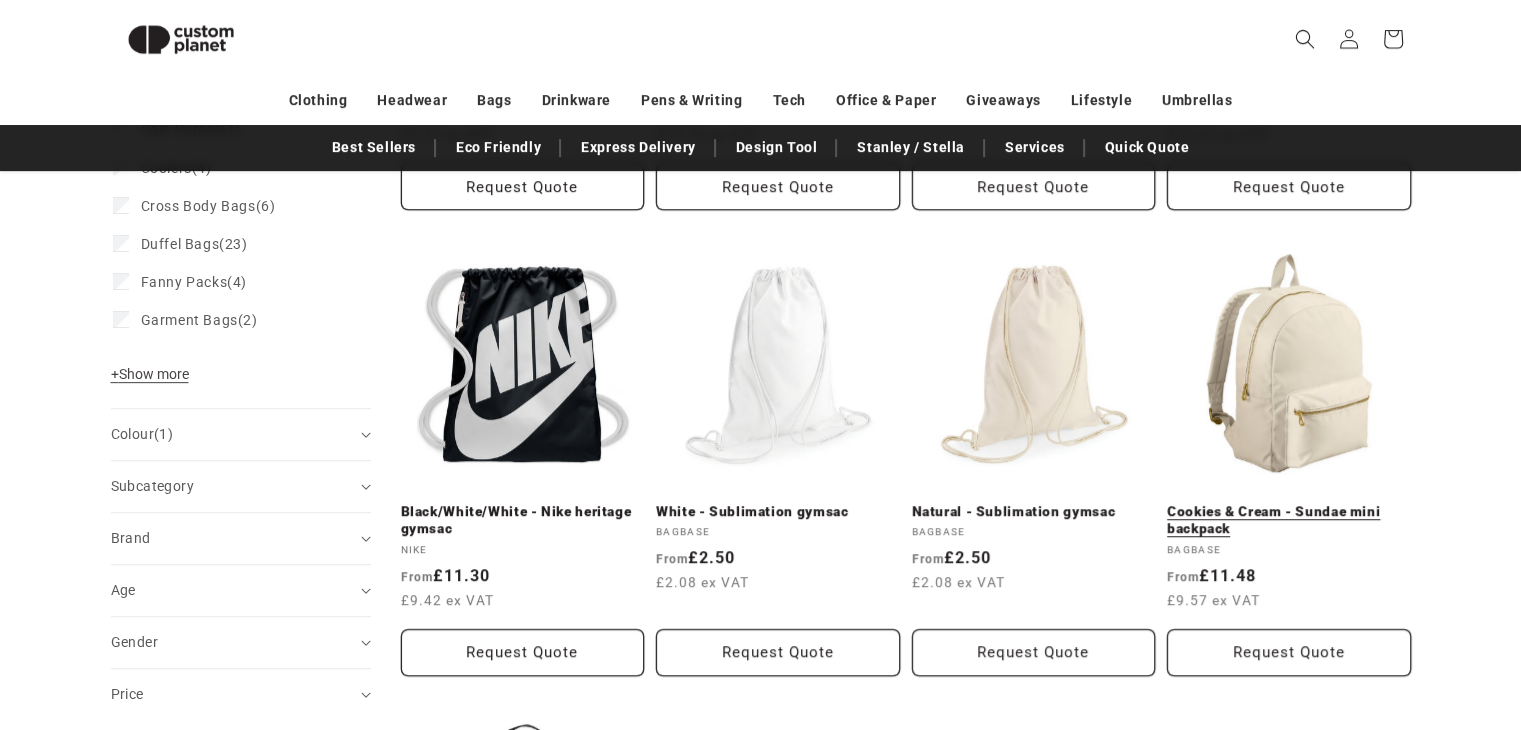 click on "Cookies & Cream - Sundae mini backpack" at bounding box center [1289, 520] 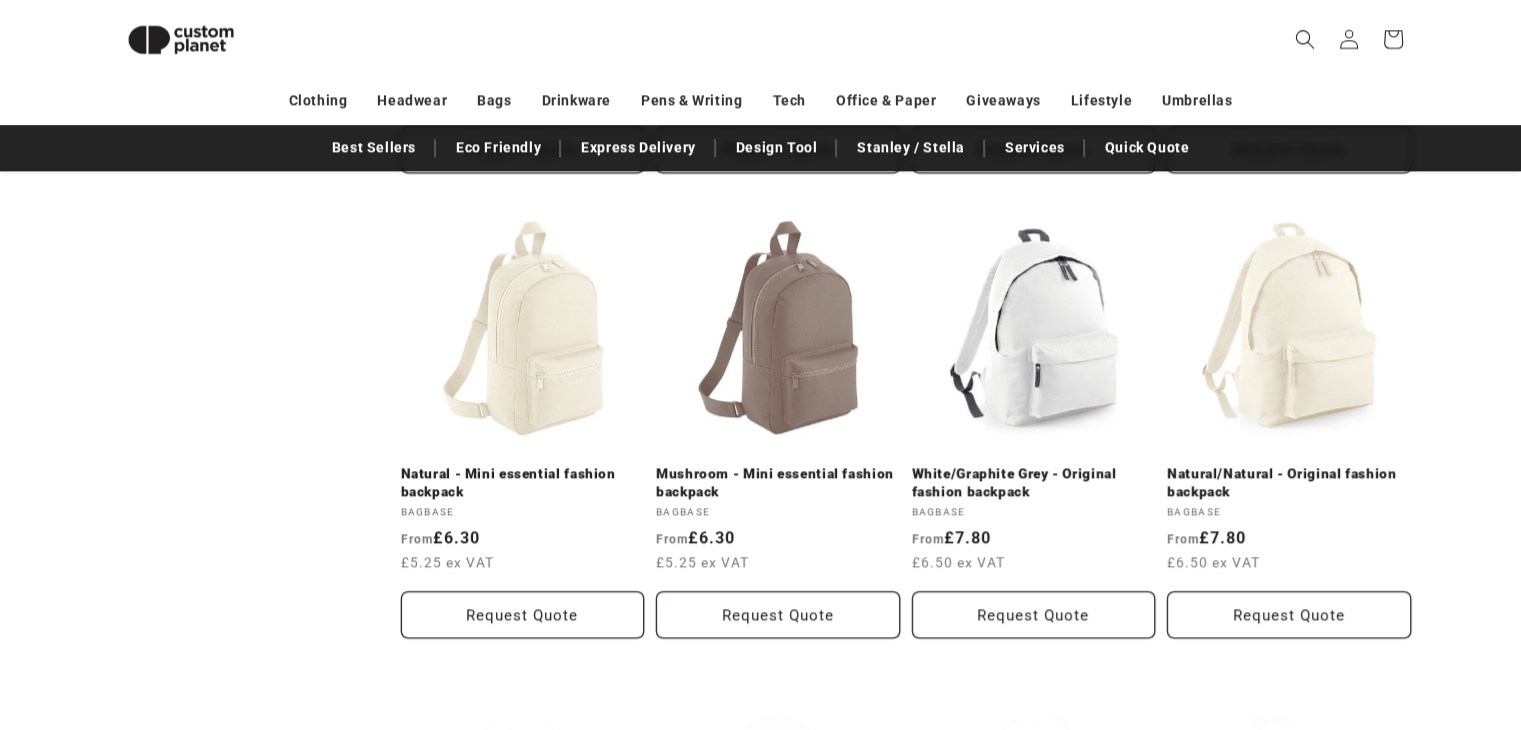 scroll, scrollTop: 2672, scrollLeft: 0, axis: vertical 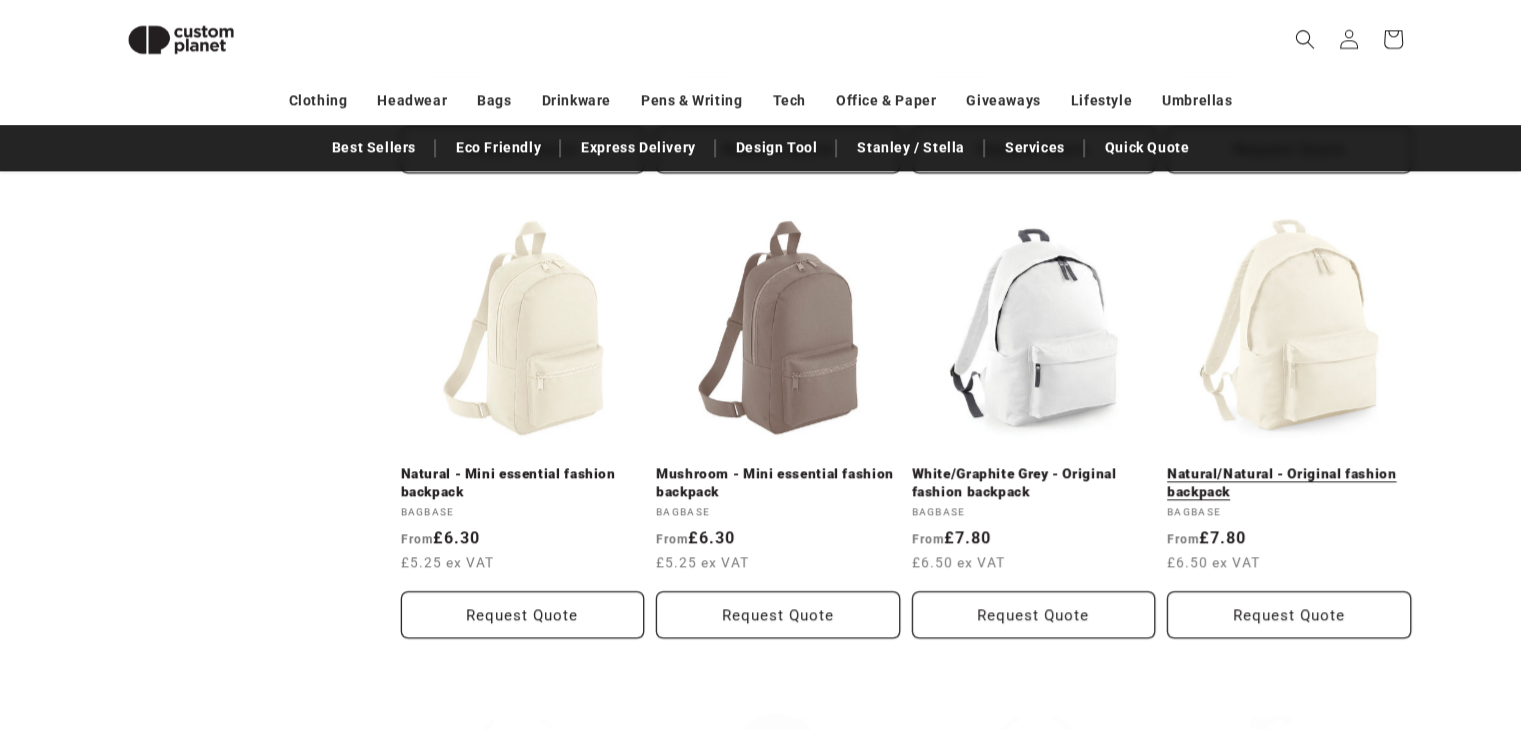 click on "Natural/Natural - Original fashion backpack" at bounding box center [1289, 482] 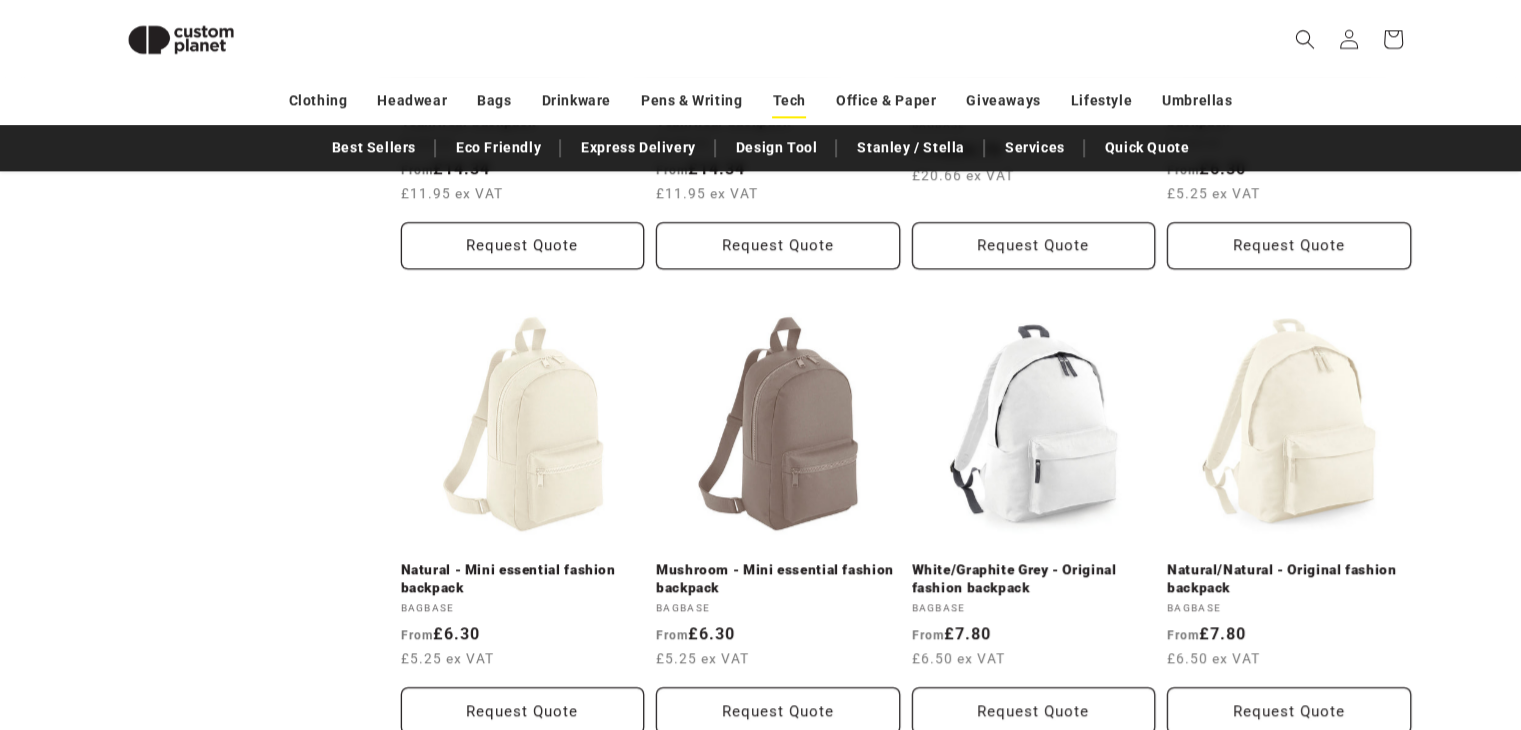 scroll, scrollTop: 2272, scrollLeft: 0, axis: vertical 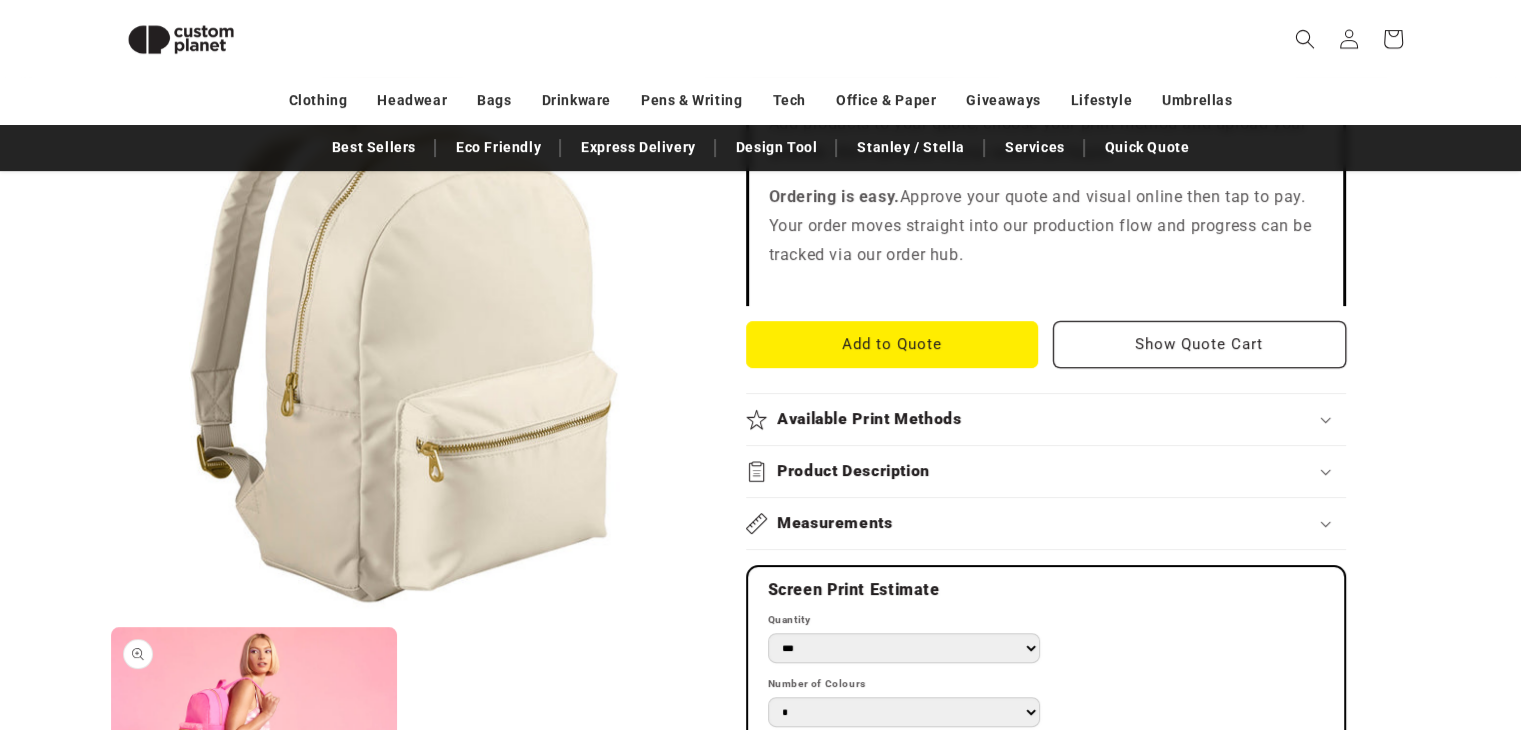 click on "Open media 2 in modal" at bounding box center (111, 971) 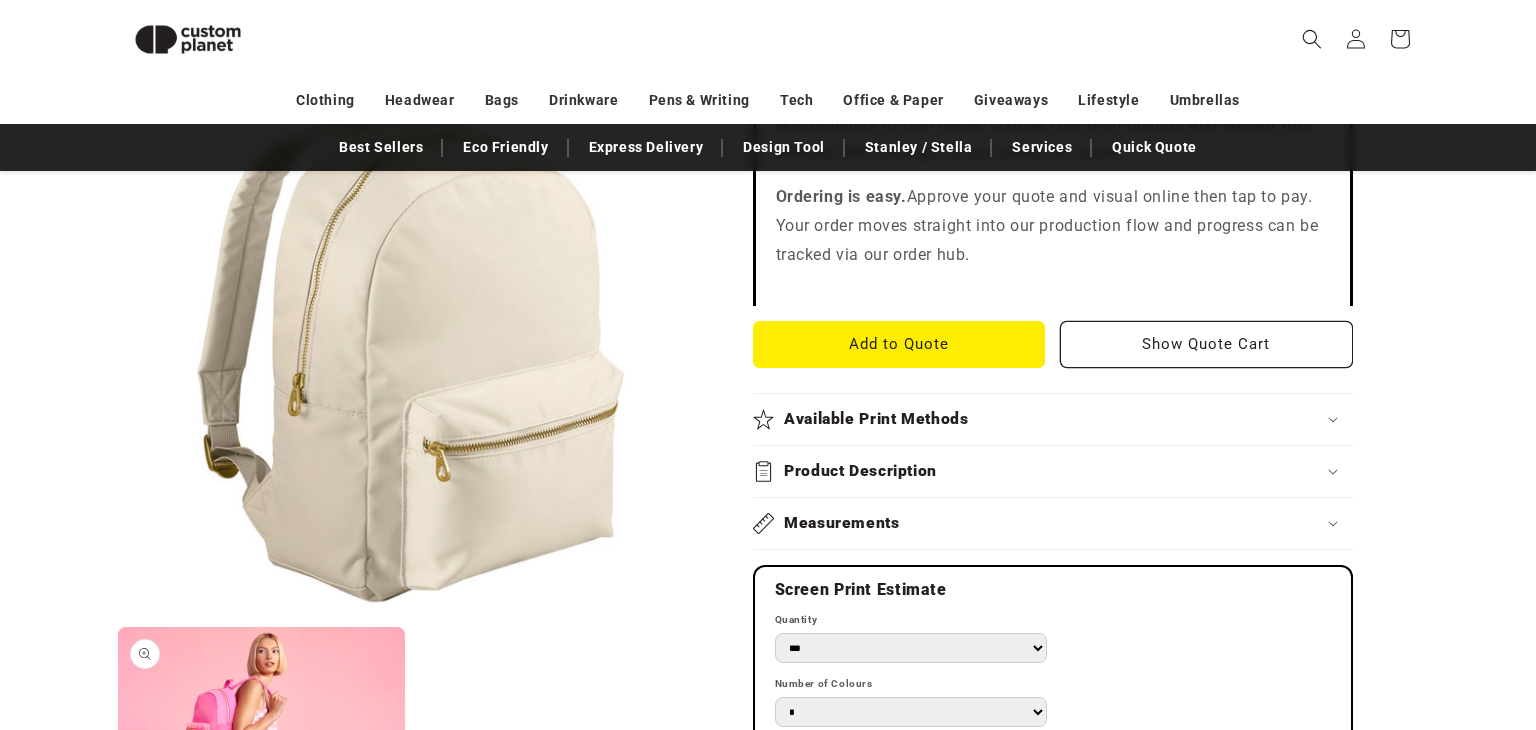 scroll, scrollTop: 1336, scrollLeft: 0, axis: vertical 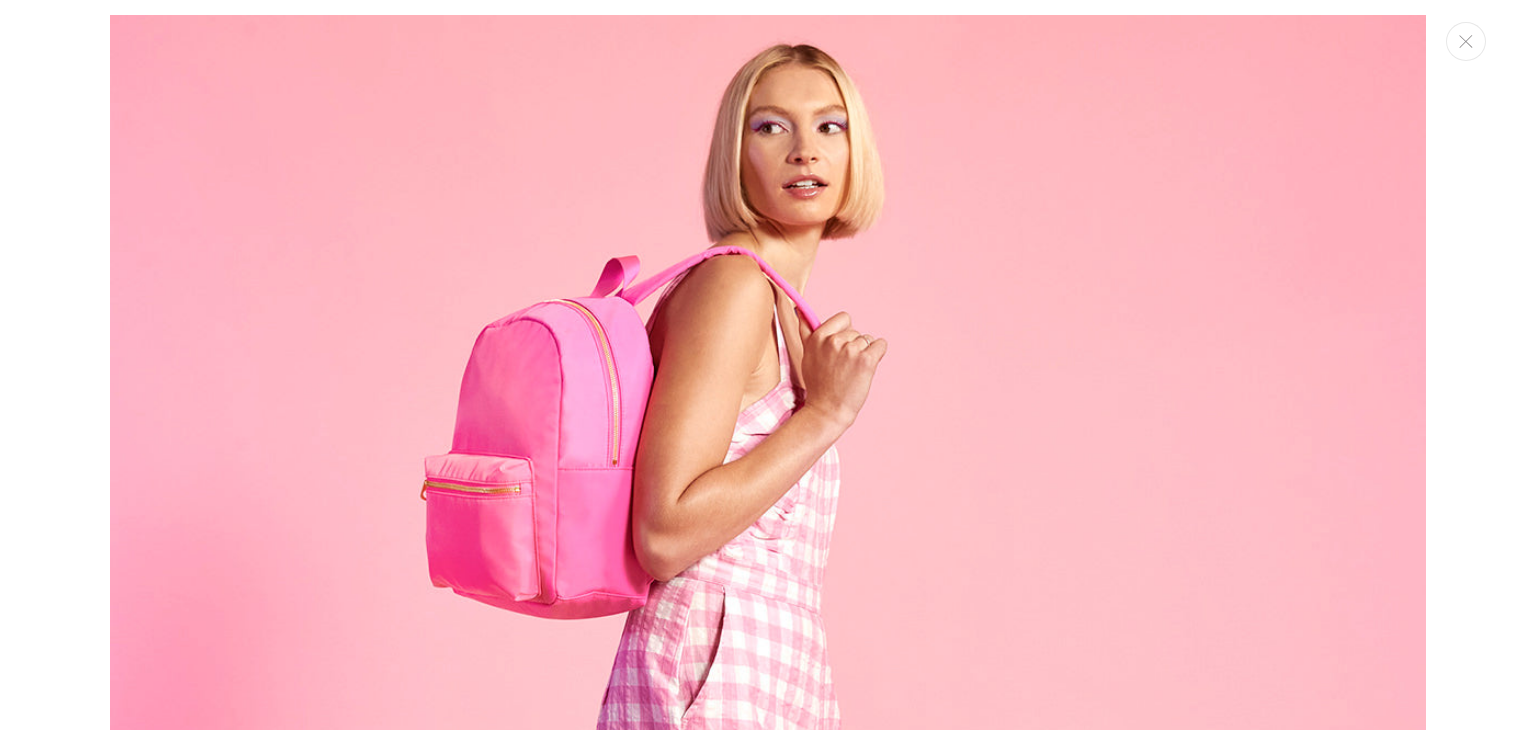 click at bounding box center [768, 365] 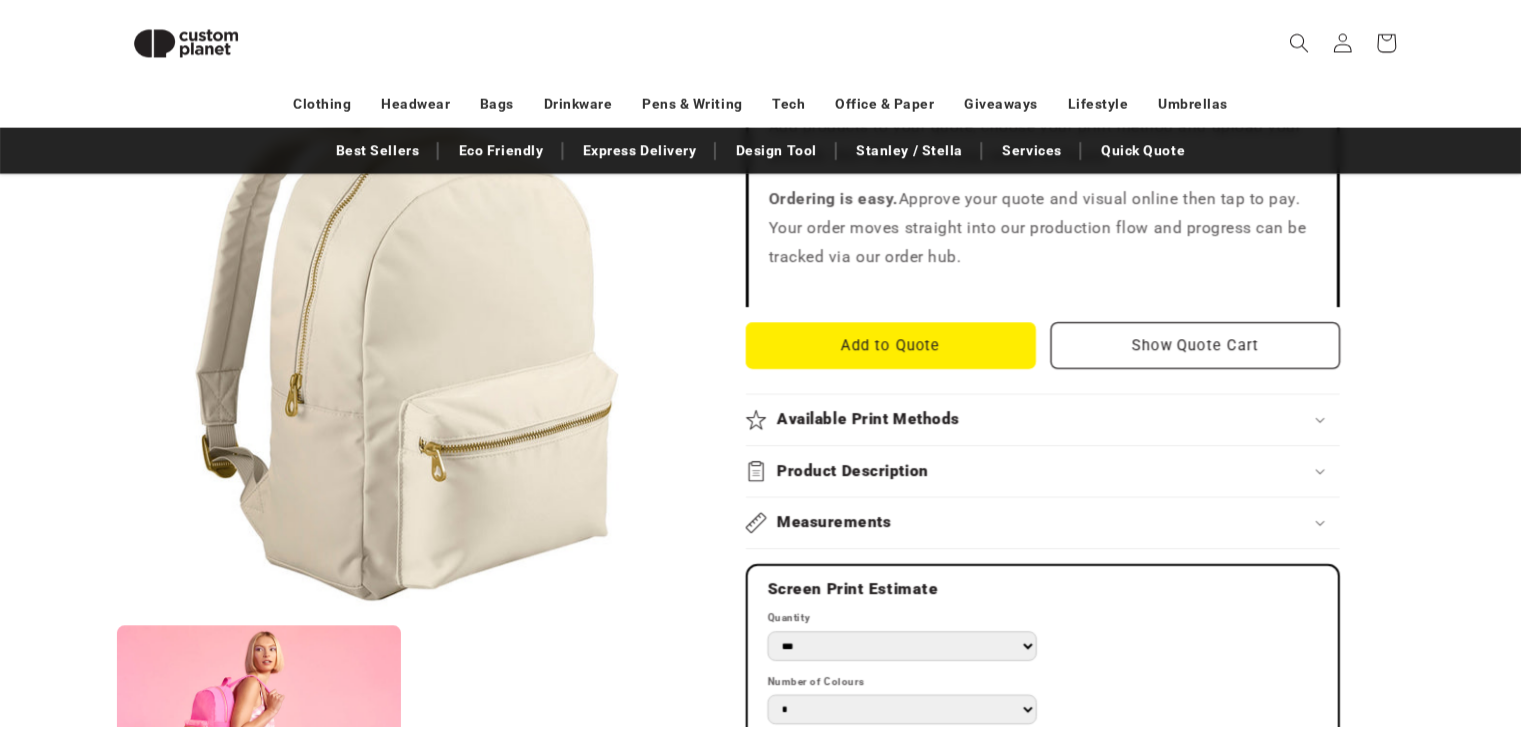 scroll, scrollTop: 1279, scrollLeft: 0, axis: vertical 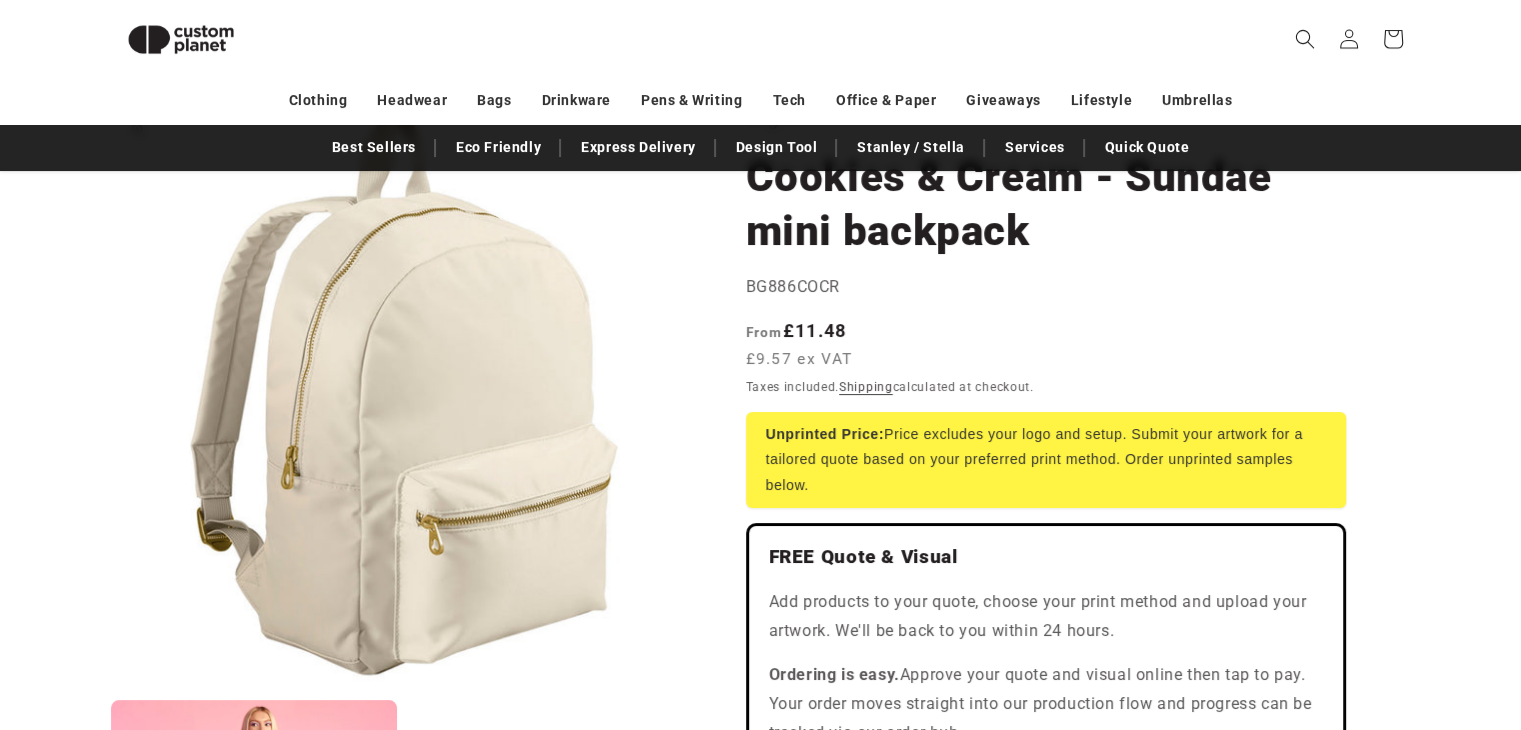 click on "Open media 1 in modal" at bounding box center (111, 688) 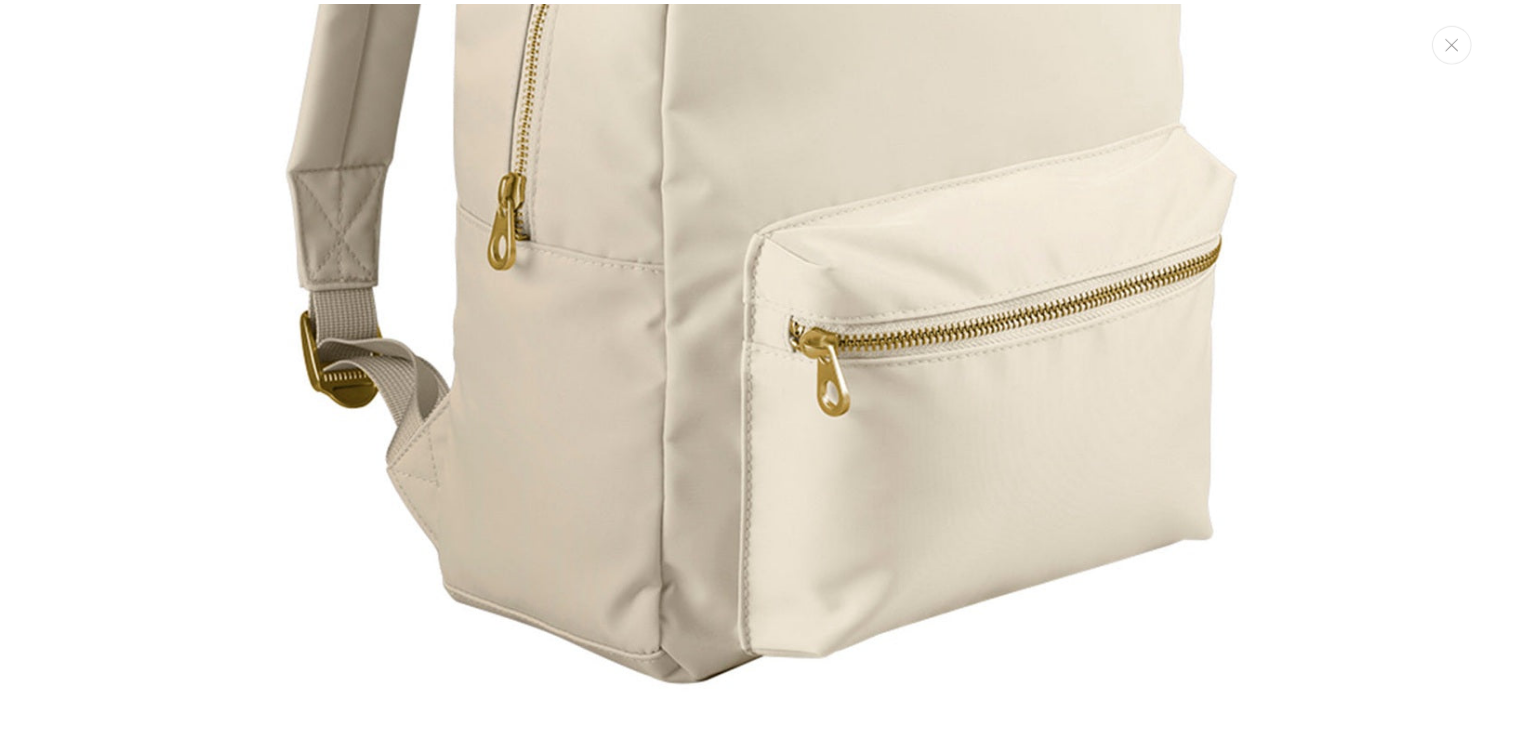 scroll, scrollTop: 520, scrollLeft: 0, axis: vertical 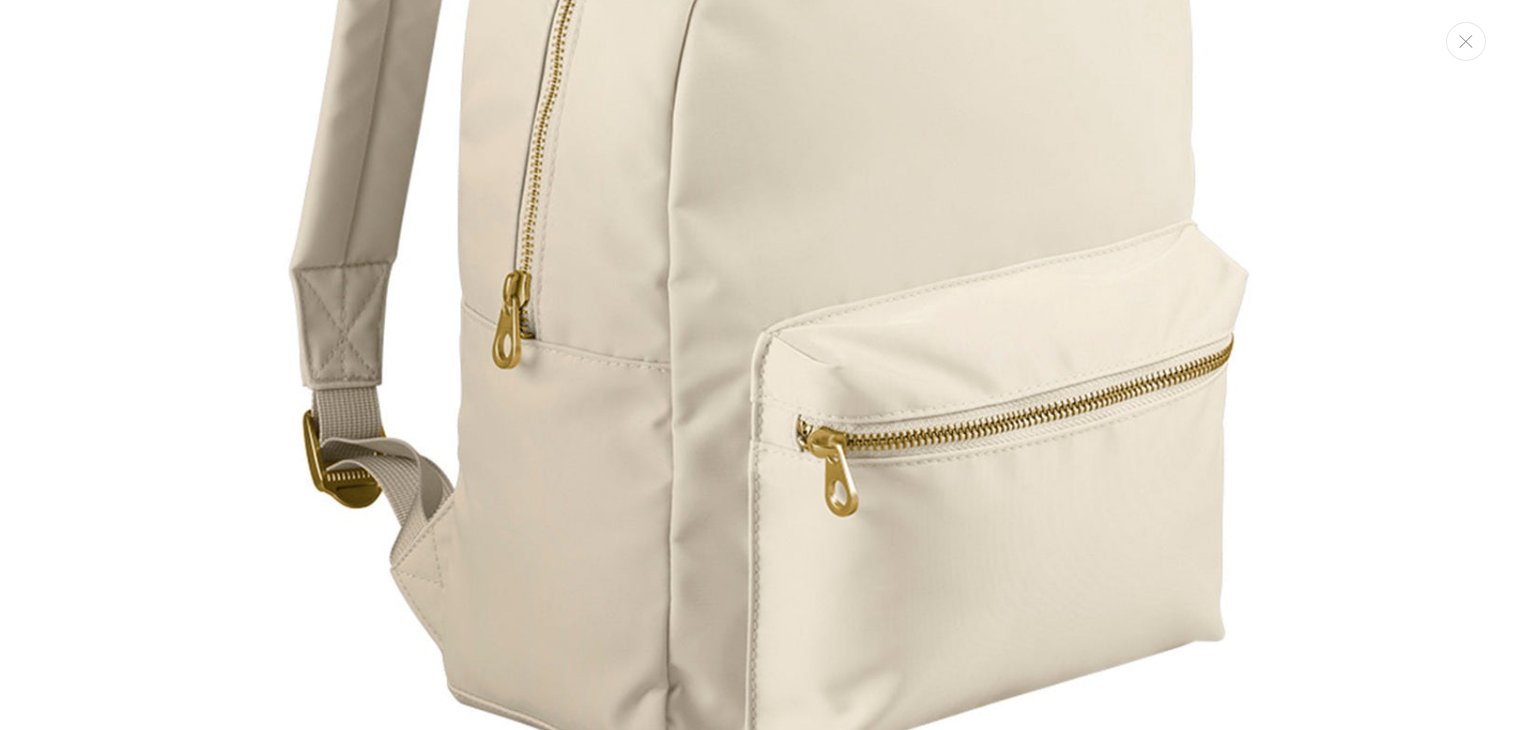 click at bounding box center [768, 158] 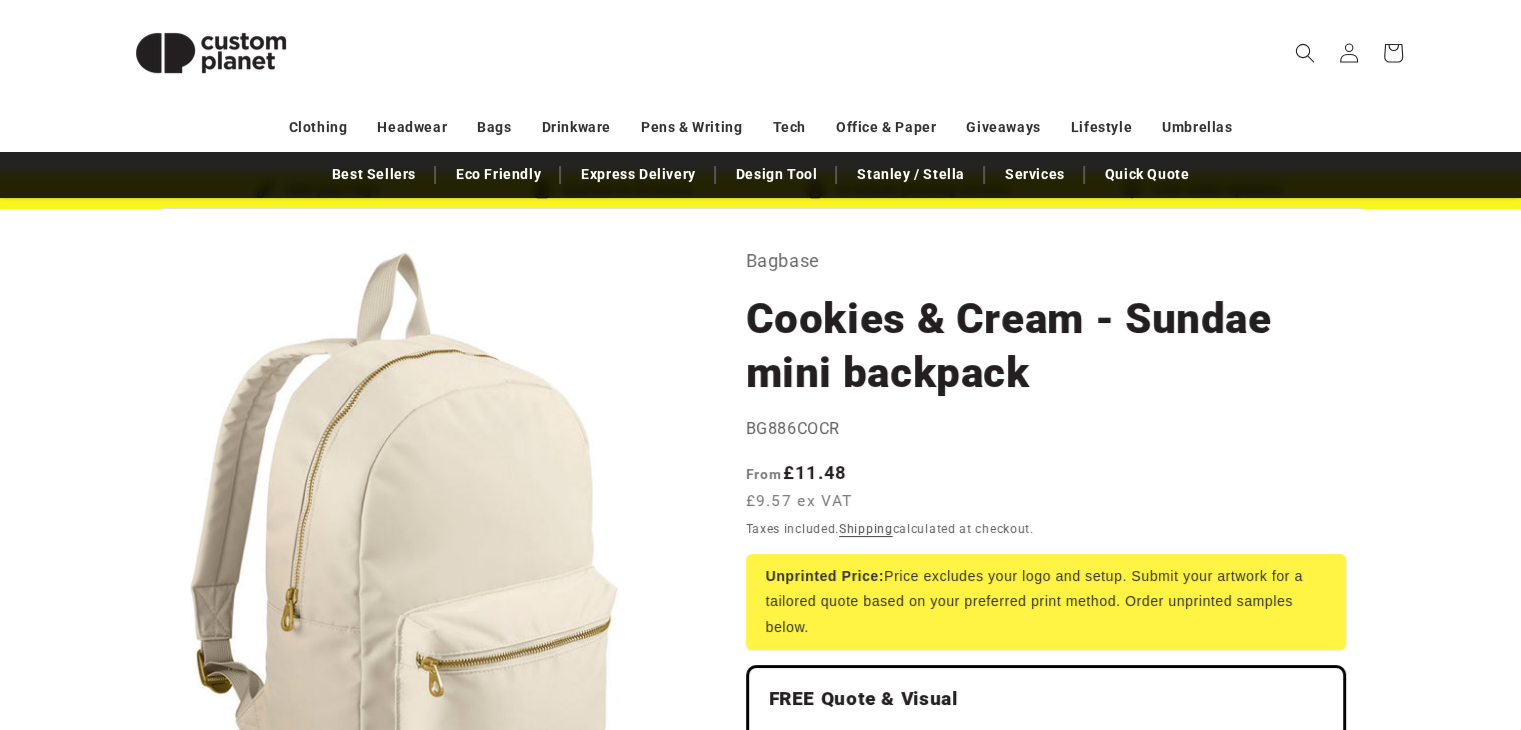 scroll, scrollTop: 100, scrollLeft: 0, axis: vertical 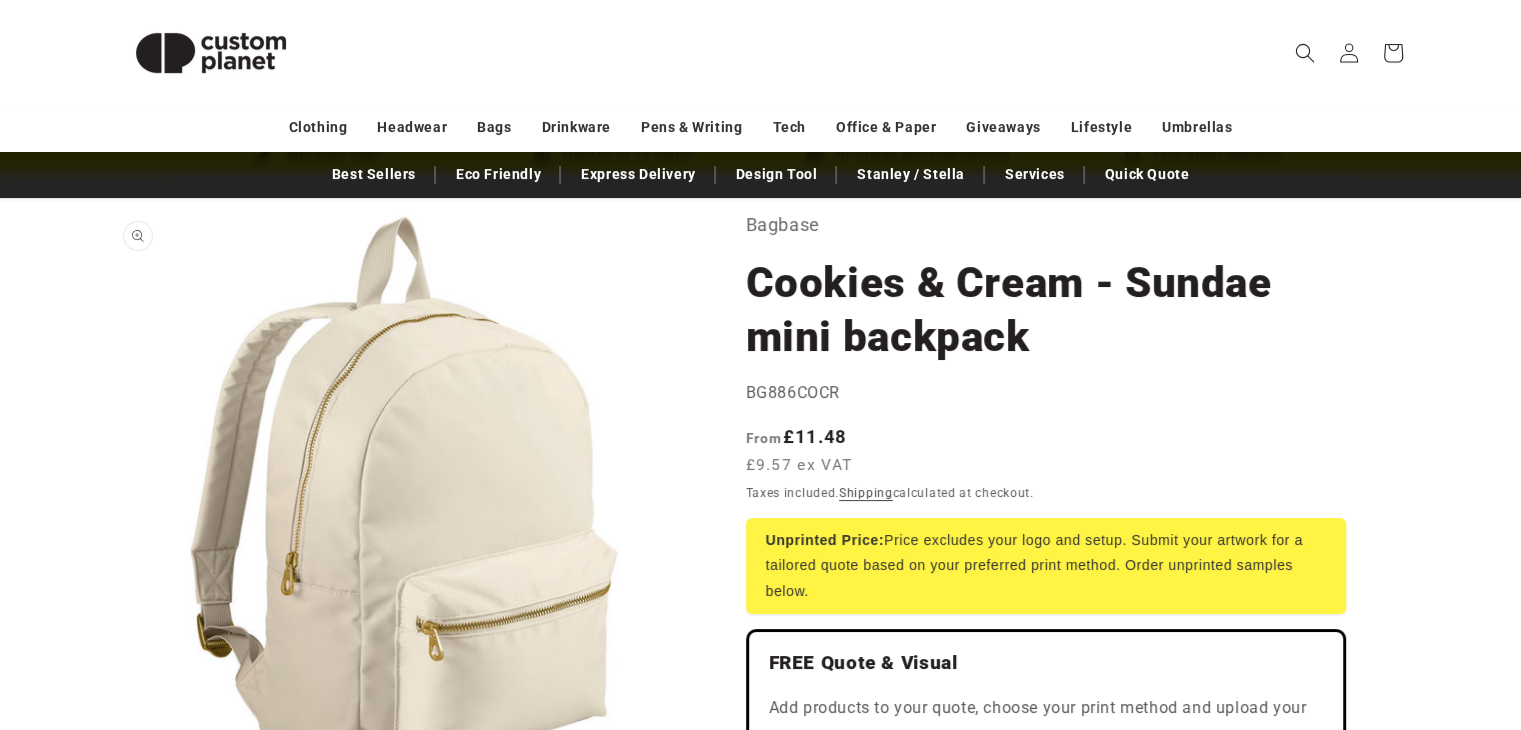 drag, startPoint x: 664, startPoint y: 501, endPoint x: 660, endPoint y: 477, distance: 24.33105 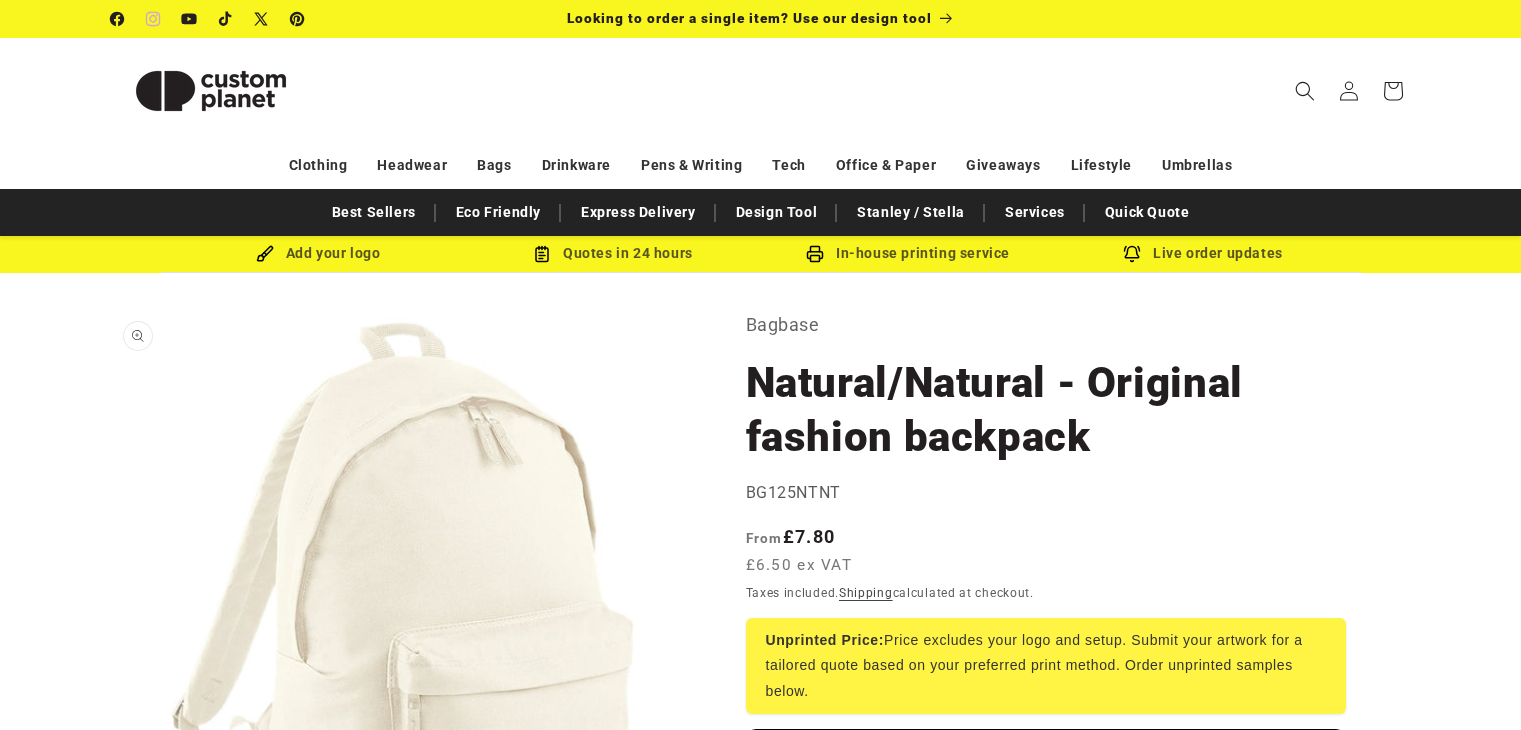 scroll, scrollTop: 0, scrollLeft: 0, axis: both 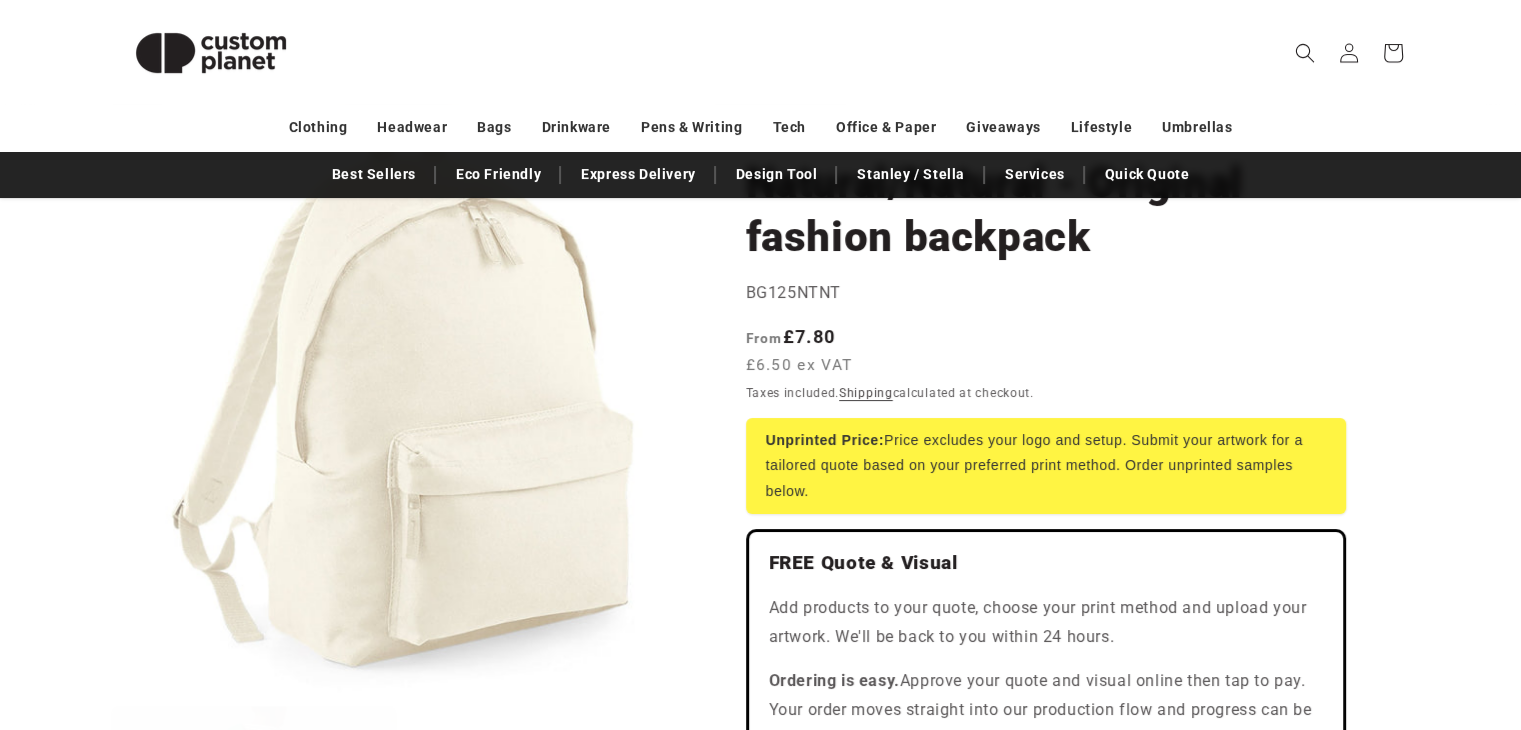 click on "Open media 1 in modal" at bounding box center (111, 694) 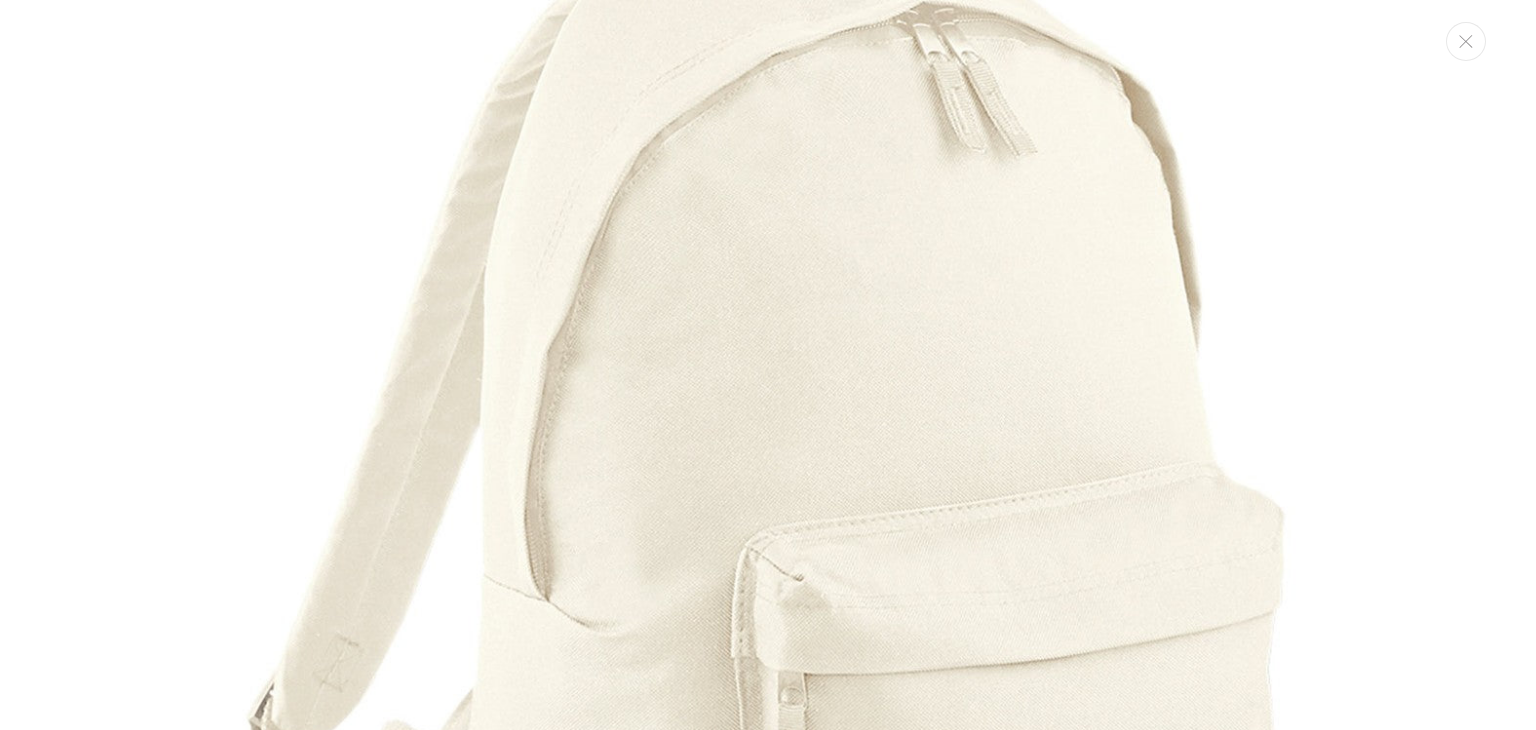scroll, scrollTop: 20, scrollLeft: 0, axis: vertical 